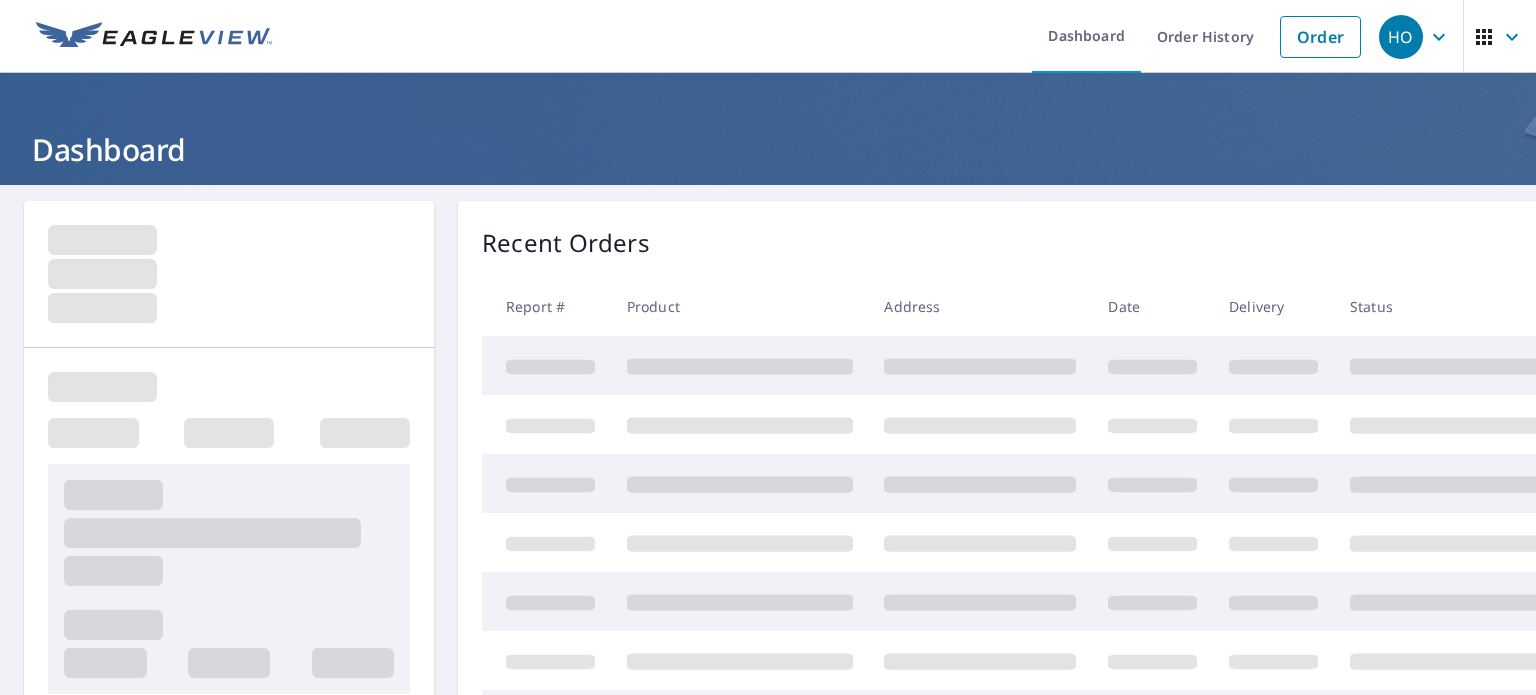 scroll, scrollTop: 0, scrollLeft: 0, axis: both 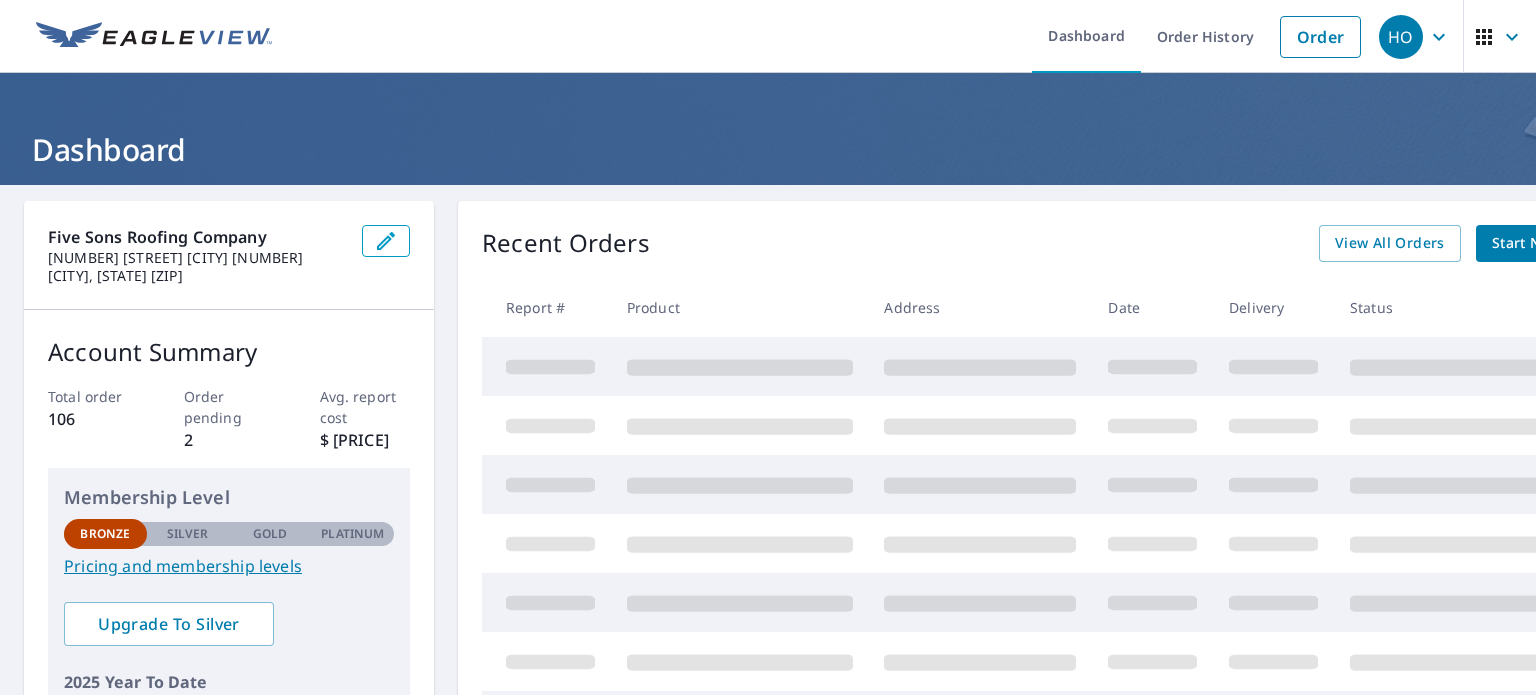 click 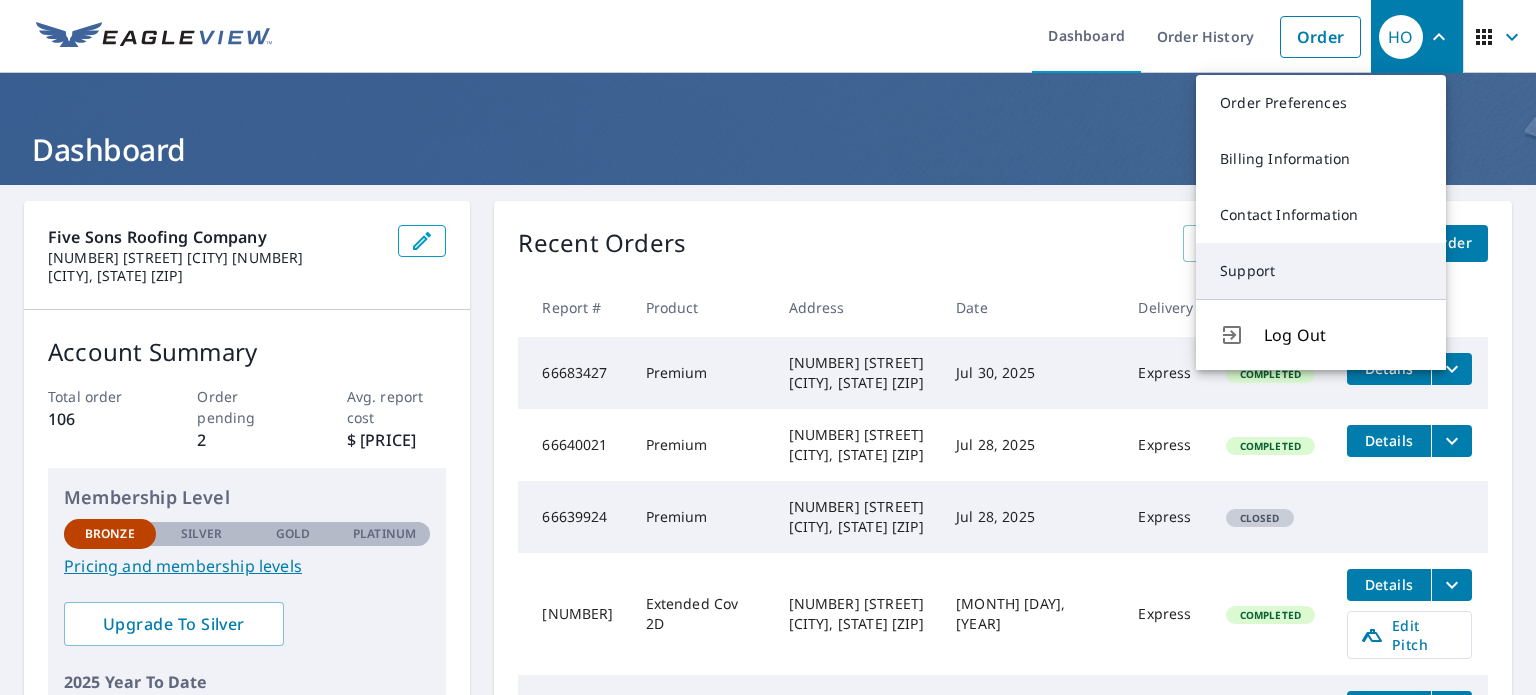 click on "Support" at bounding box center (1321, 271) 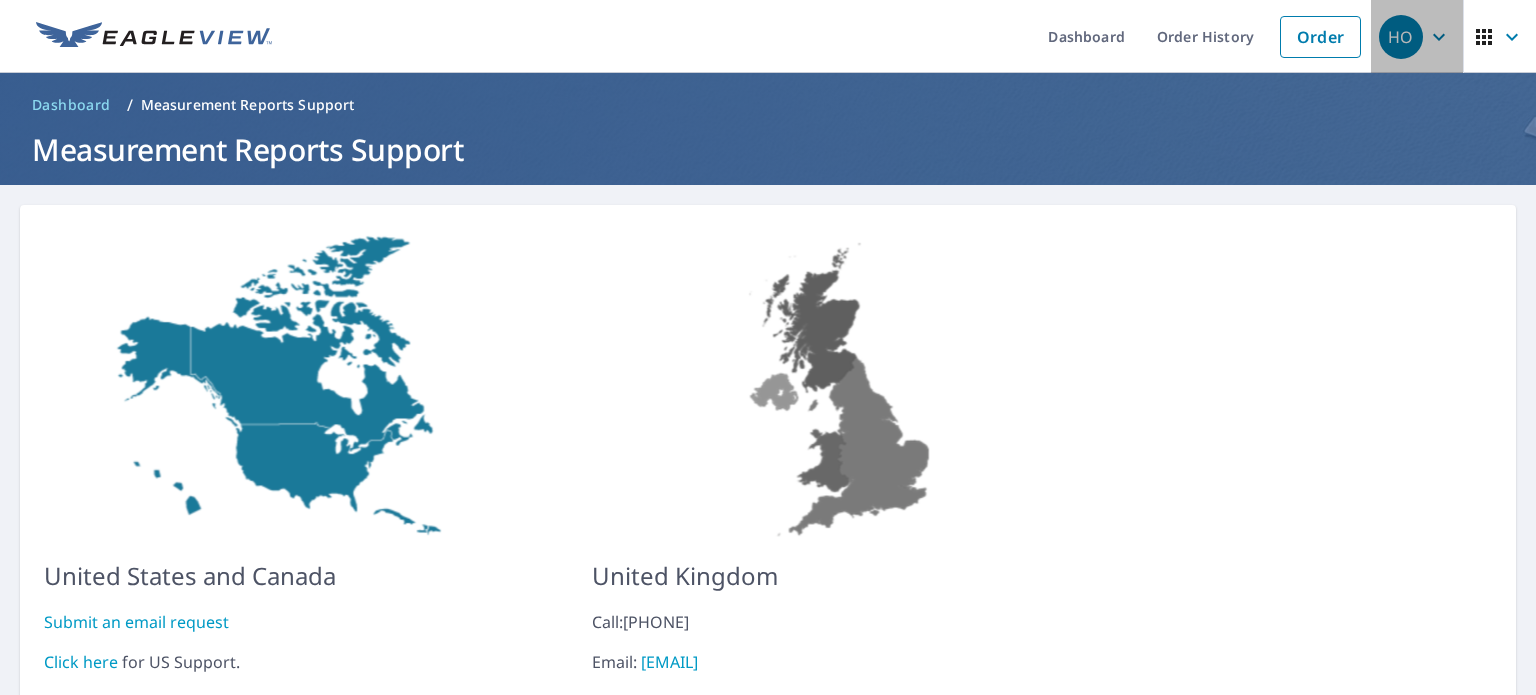click on "HO" at bounding box center [1417, 37] 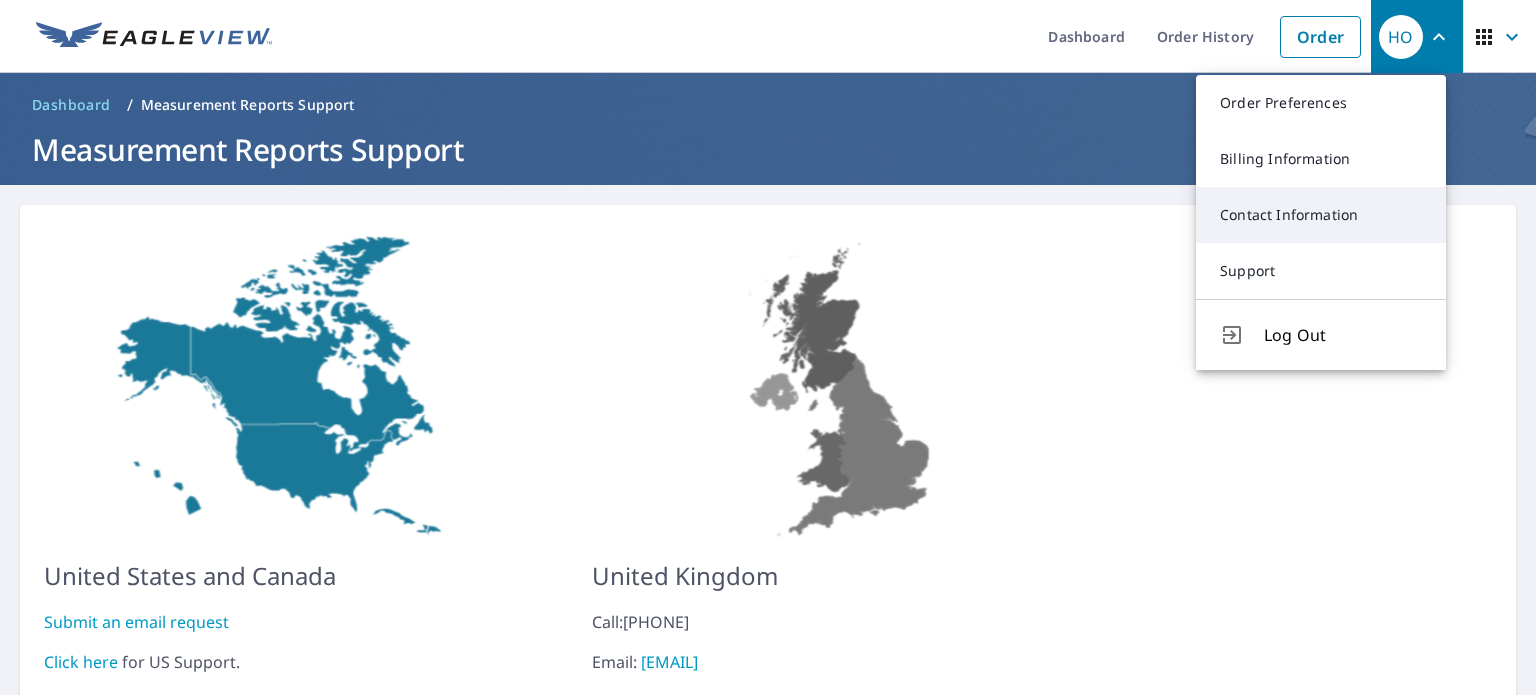 click on "Contact Information" at bounding box center [1321, 215] 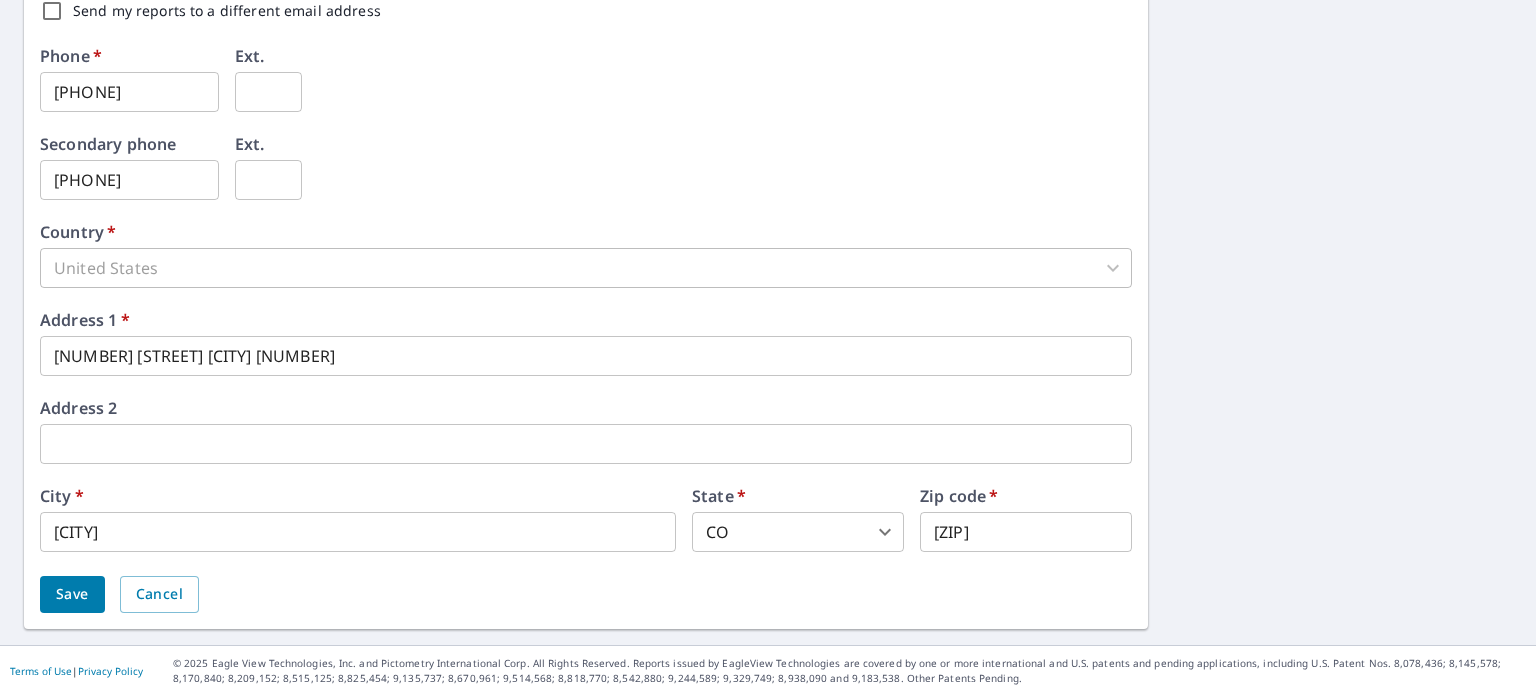 scroll, scrollTop: 0, scrollLeft: 0, axis: both 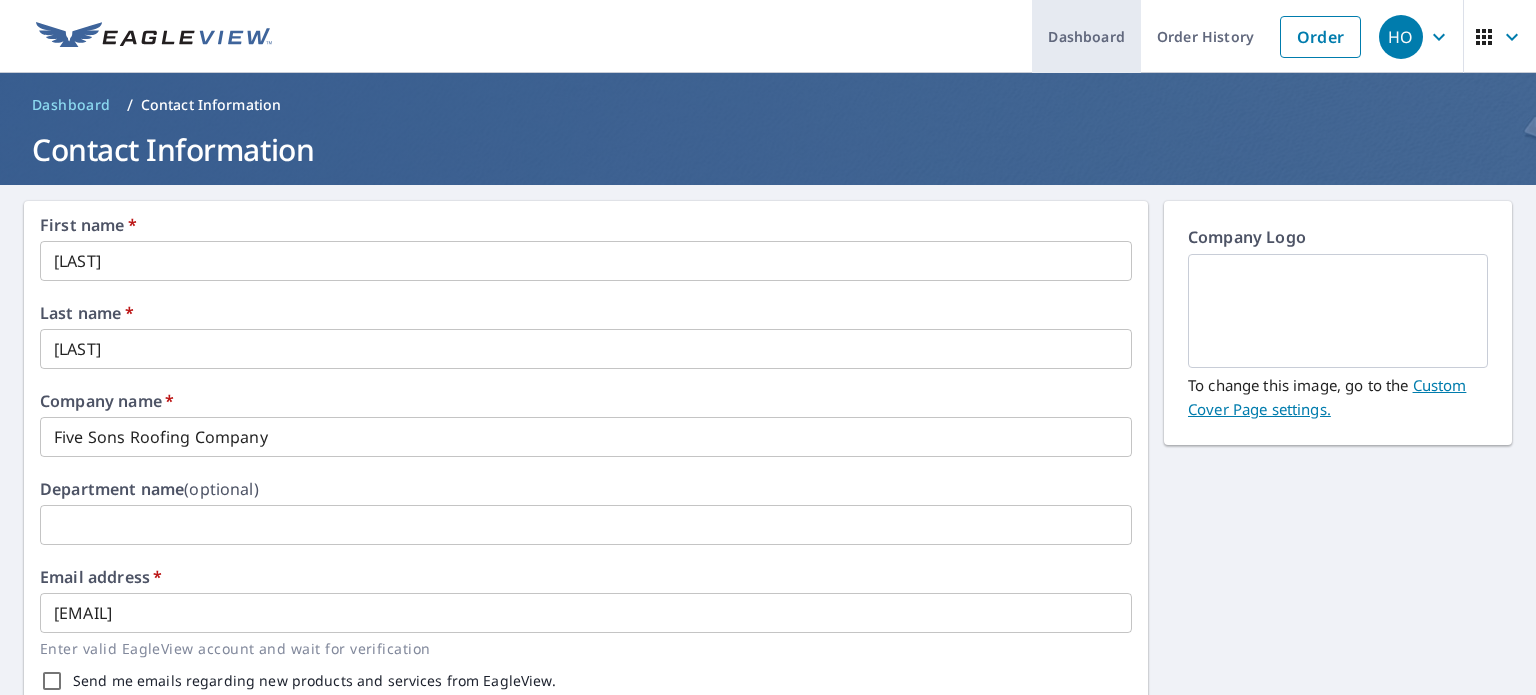 click on "Dashboard" at bounding box center [1086, 36] 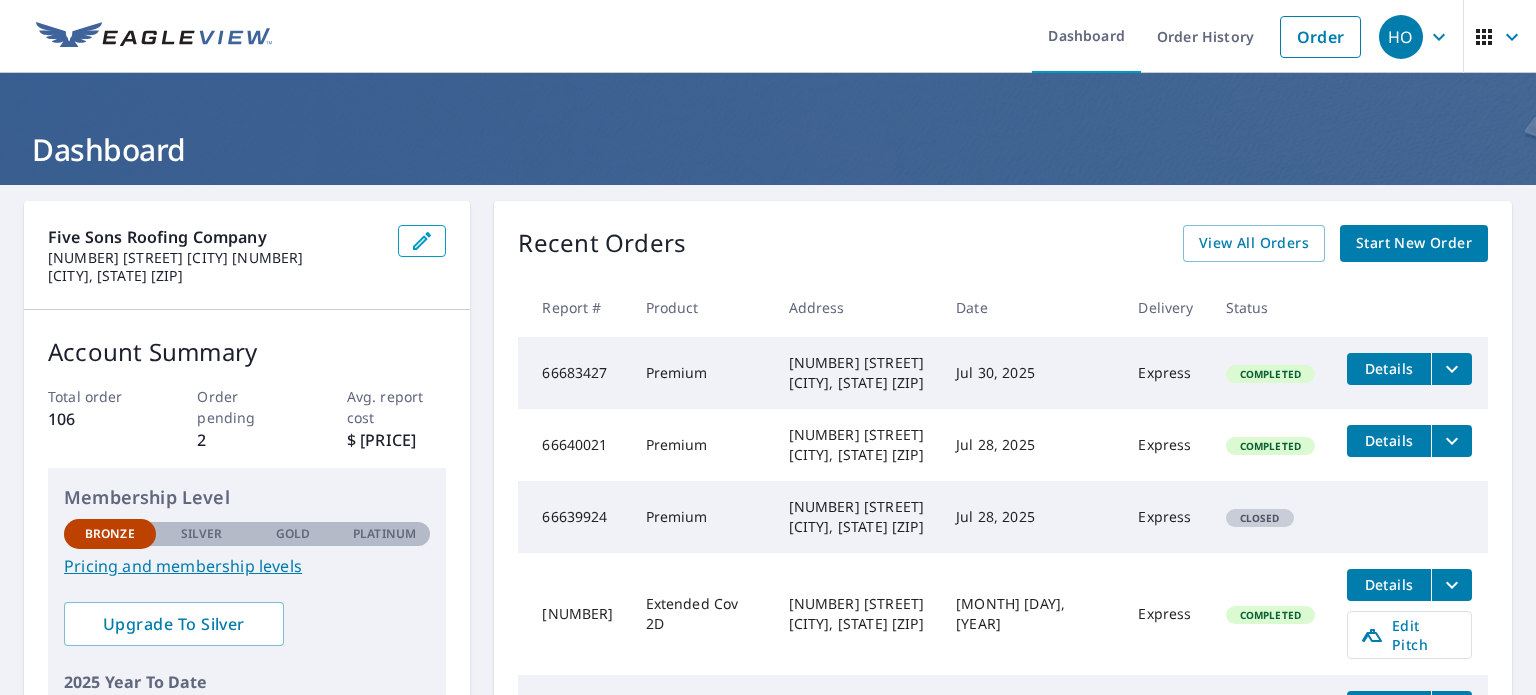 click on "HO" at bounding box center [1401, 37] 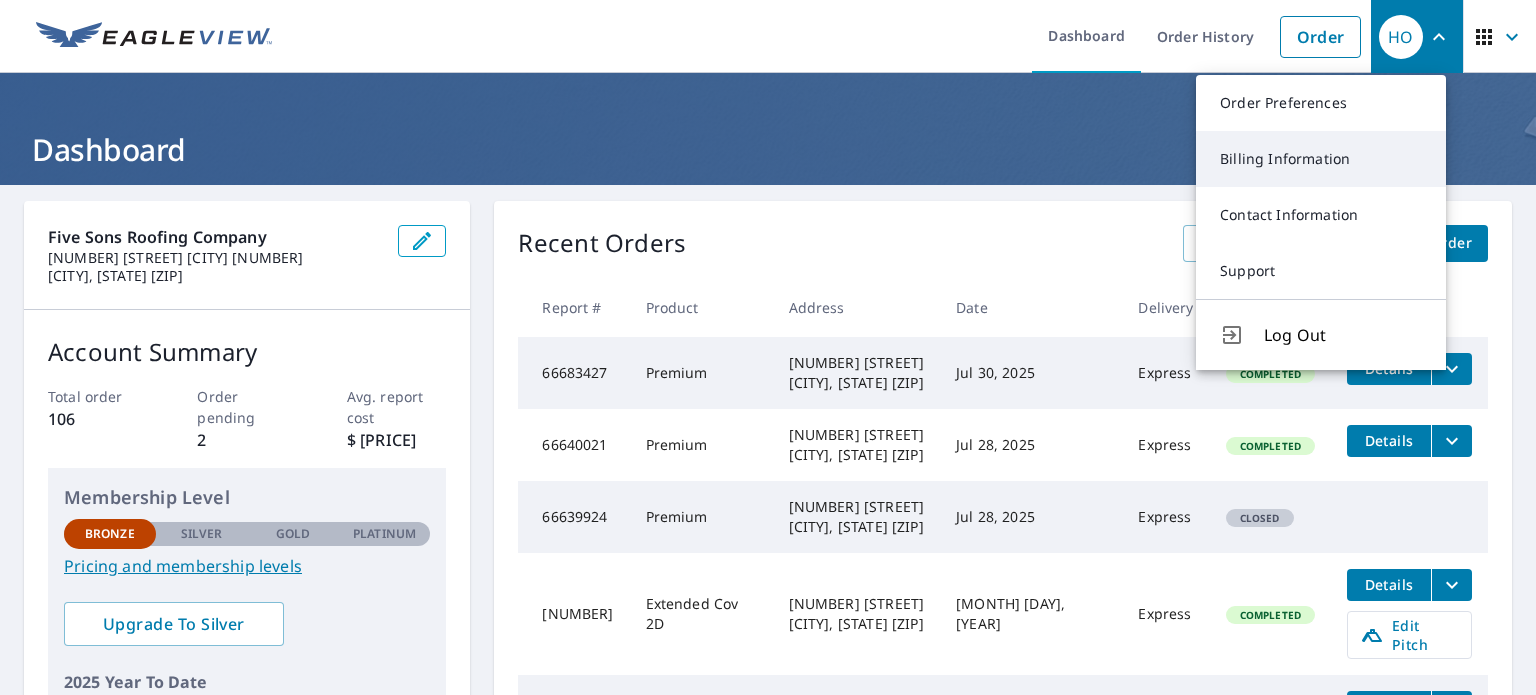 click on "Billing Information" at bounding box center [1321, 159] 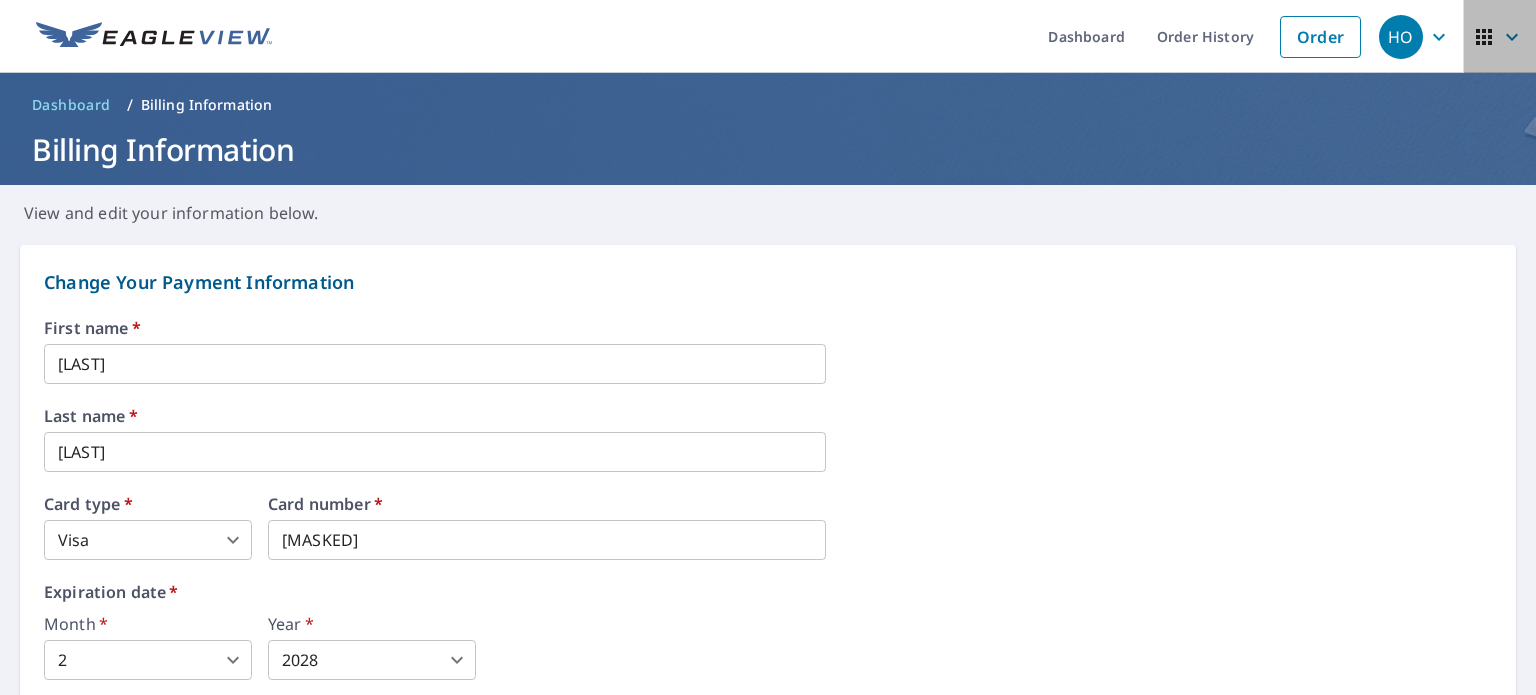 click 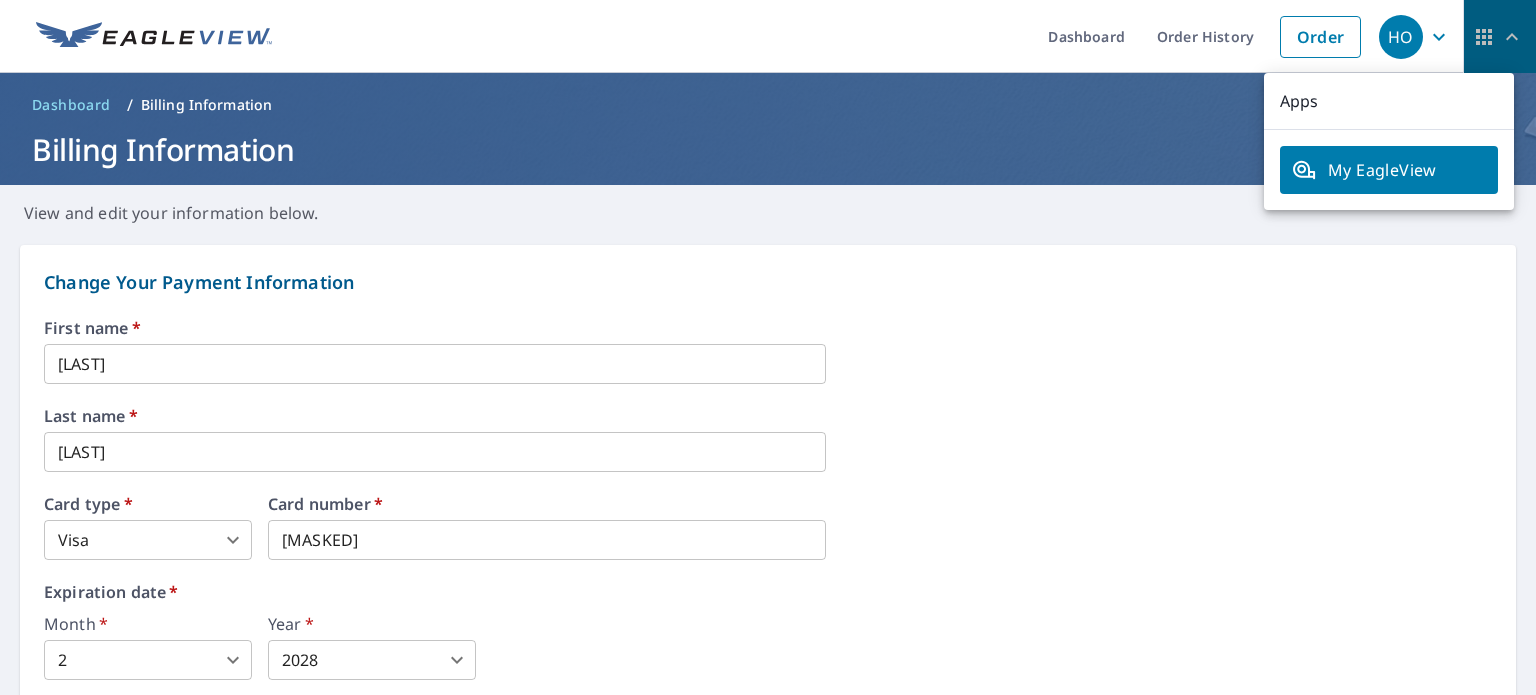 click 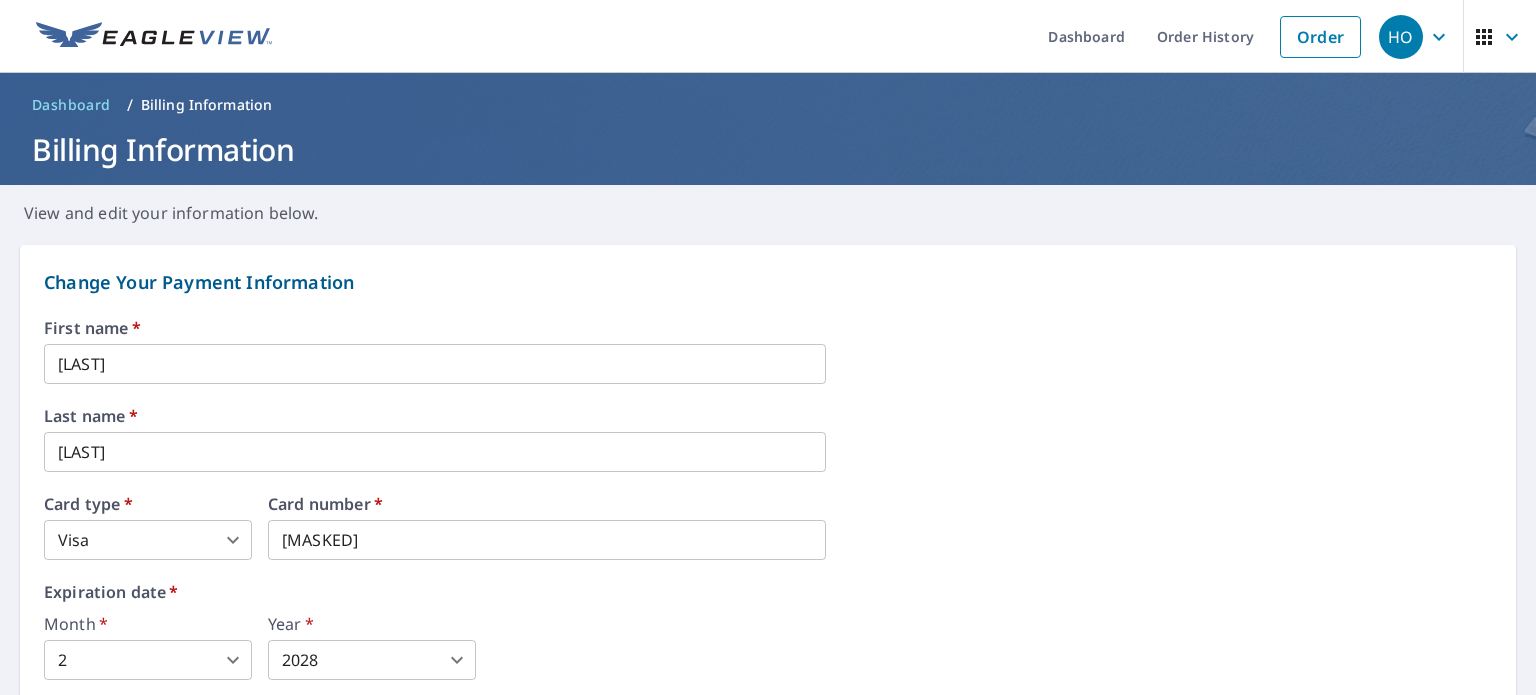 click 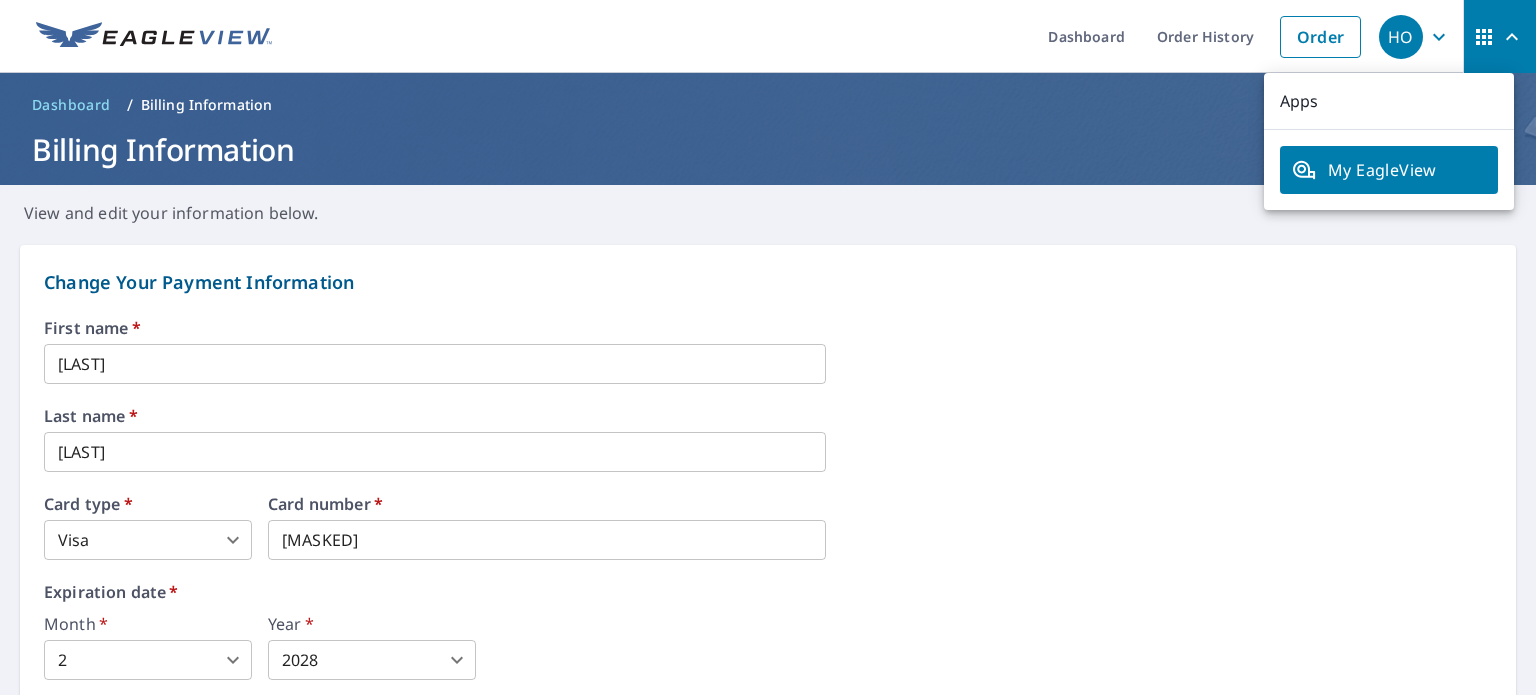 click on "My EagleView" at bounding box center (1389, 170) 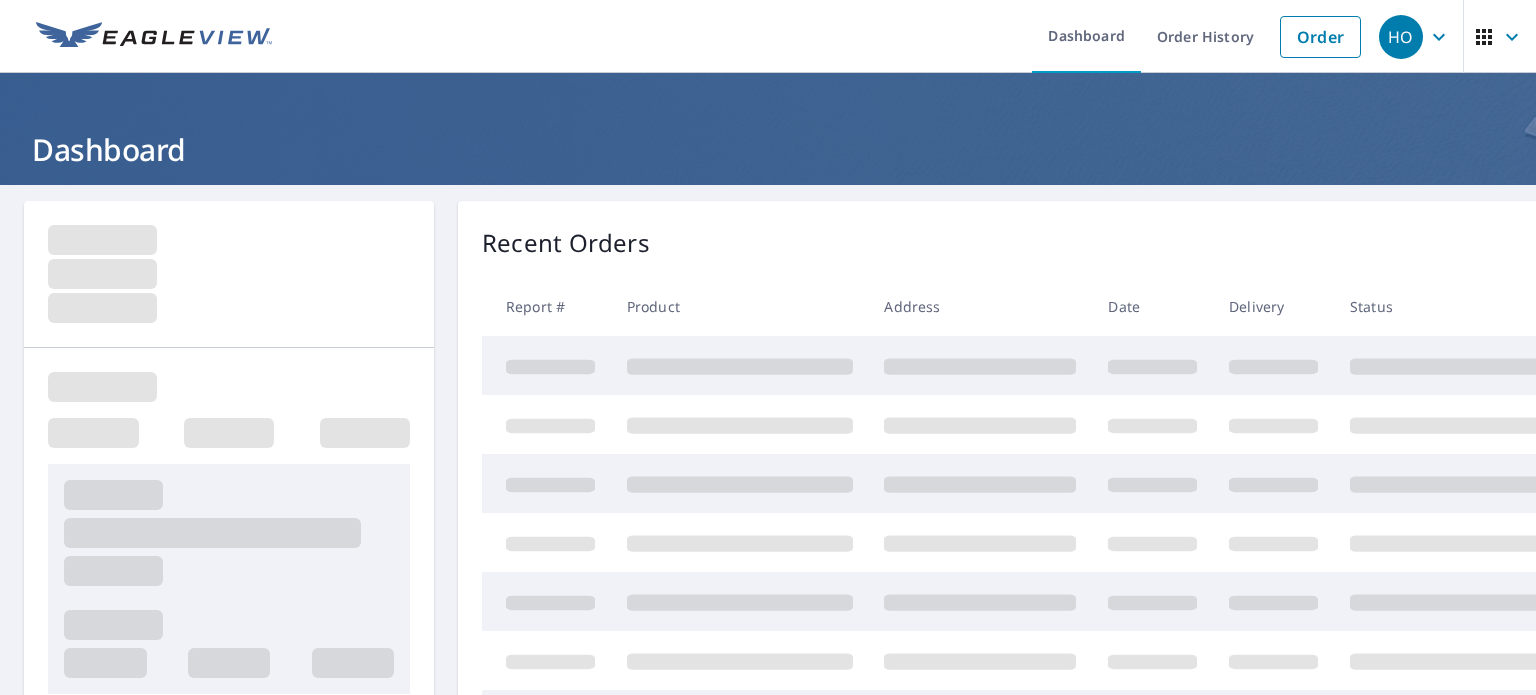 scroll, scrollTop: 0, scrollLeft: 0, axis: both 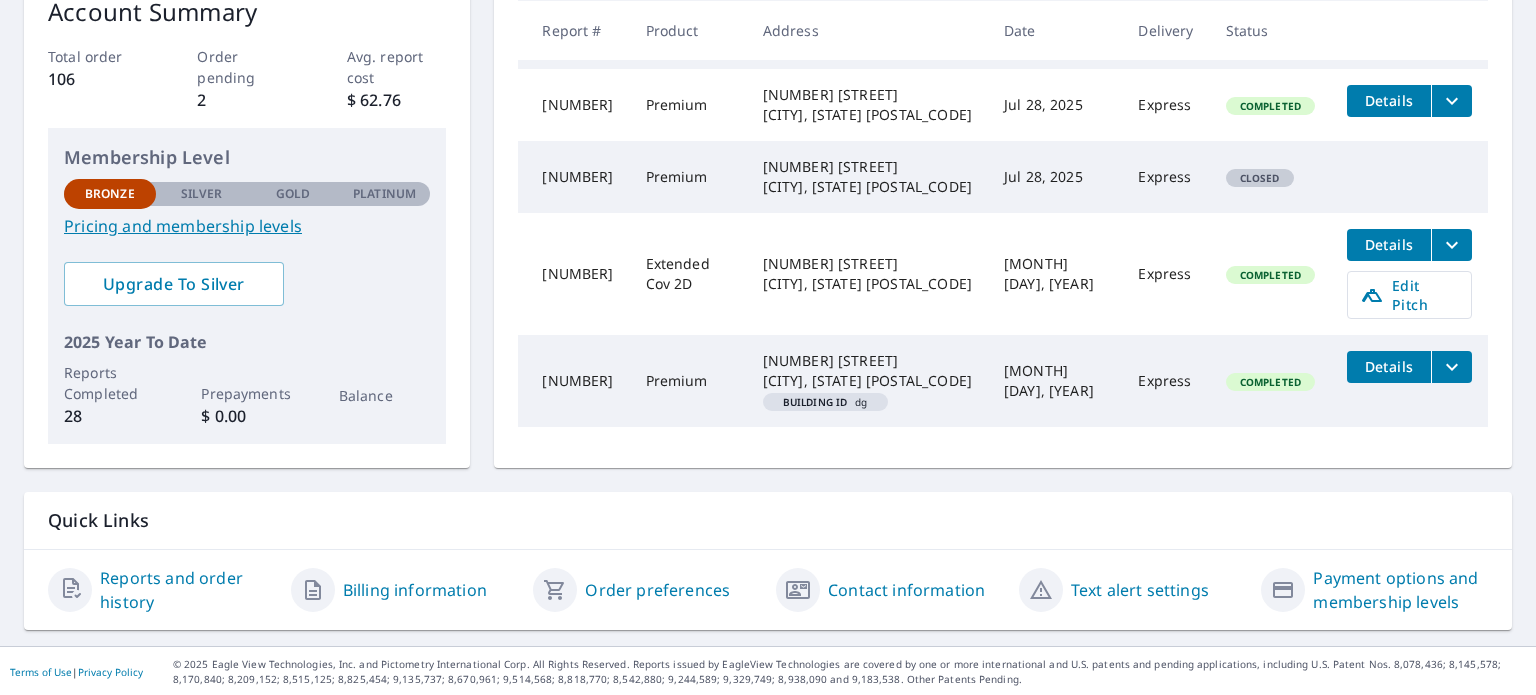 click on "Payment options and membership levels" at bounding box center (1400, 590) 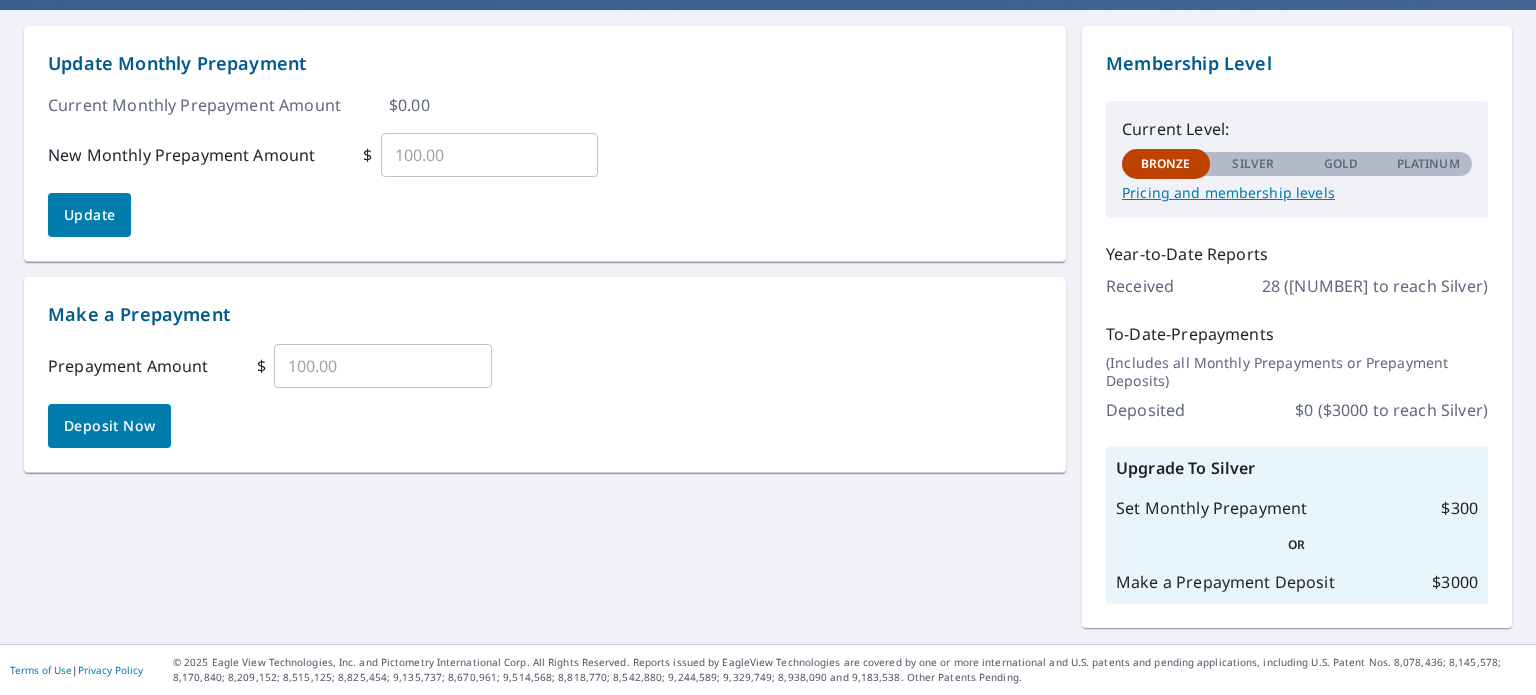 scroll, scrollTop: 174, scrollLeft: 0, axis: vertical 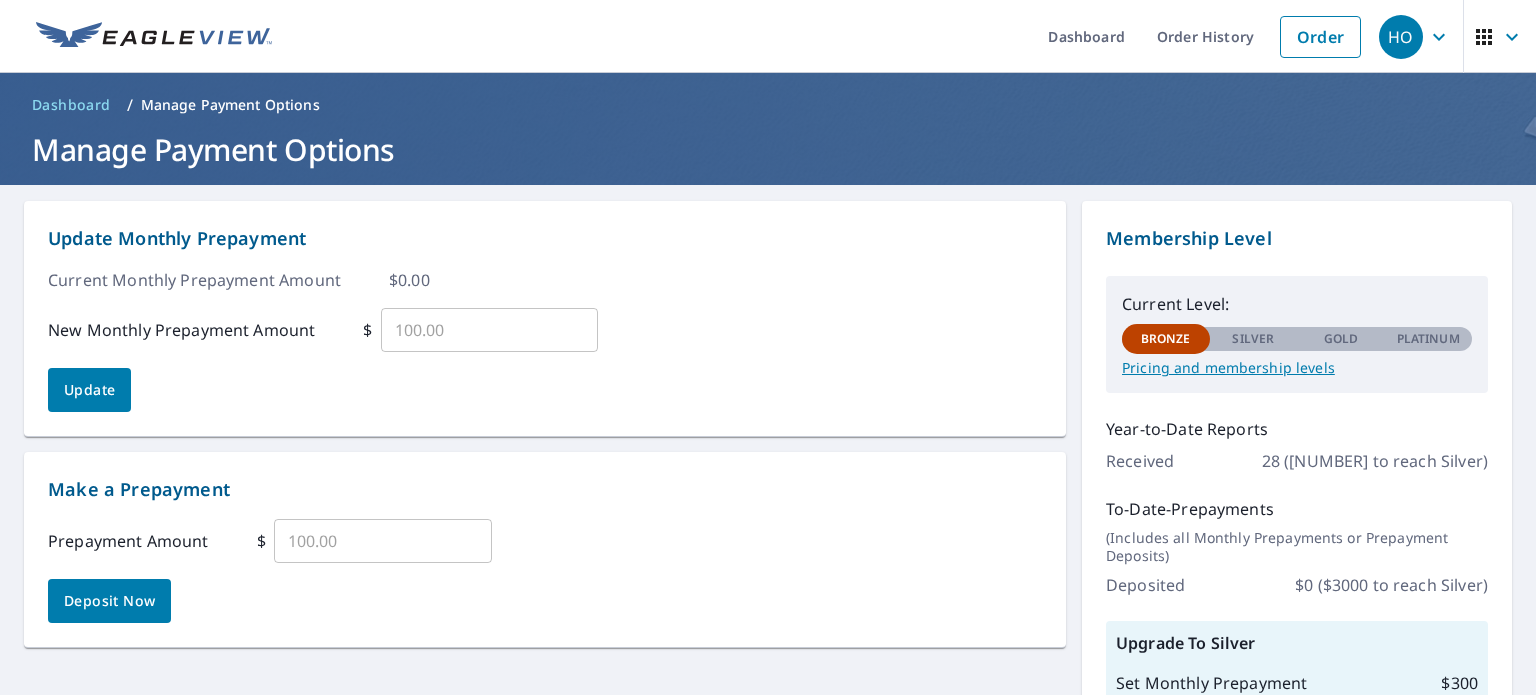click 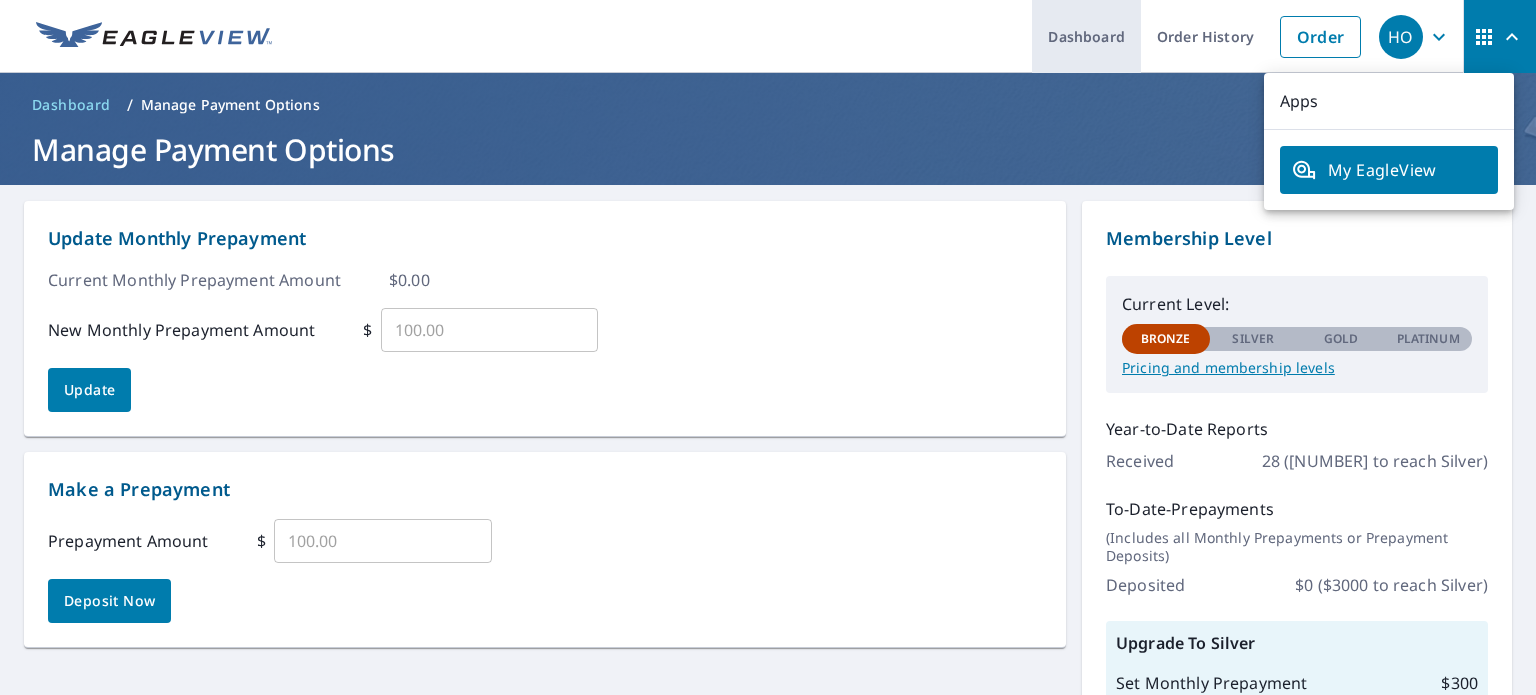 click on "Dashboard" at bounding box center (1086, 36) 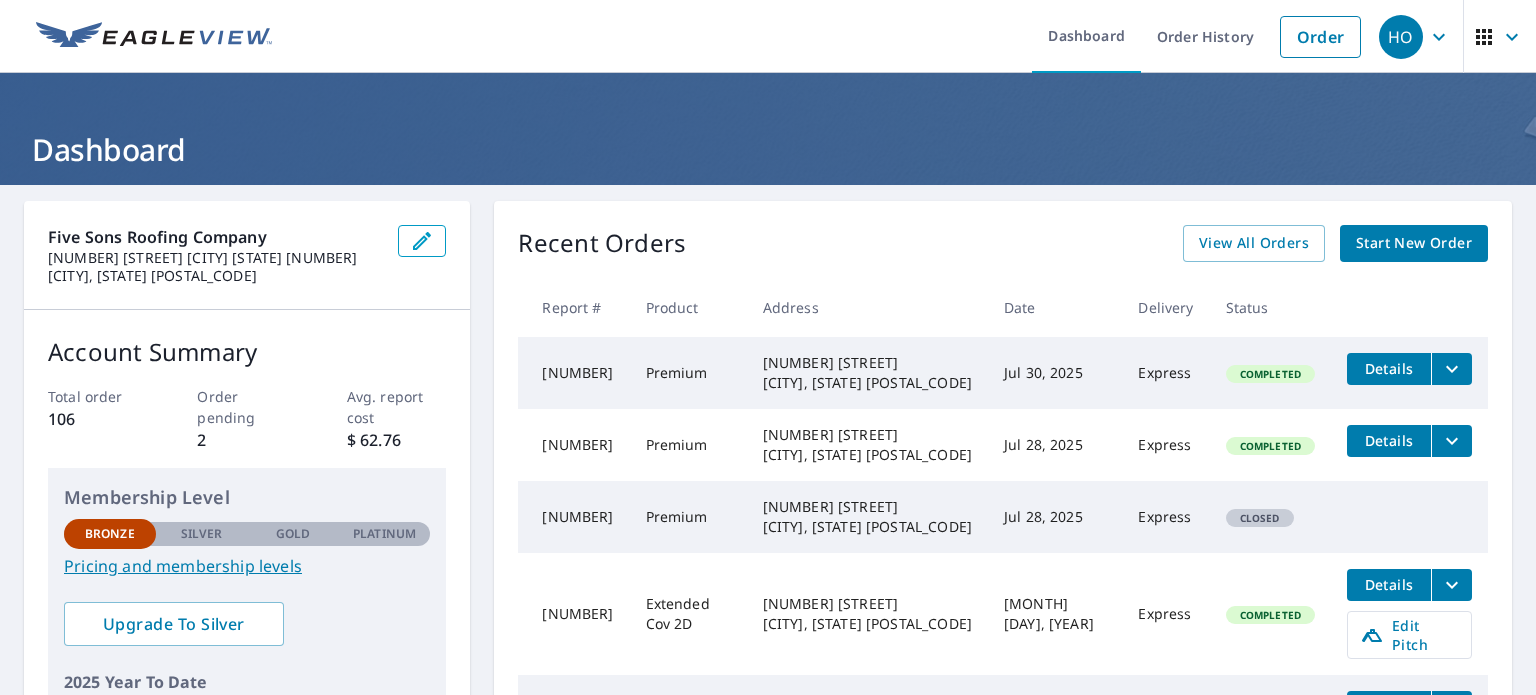 scroll, scrollTop: 340, scrollLeft: 0, axis: vertical 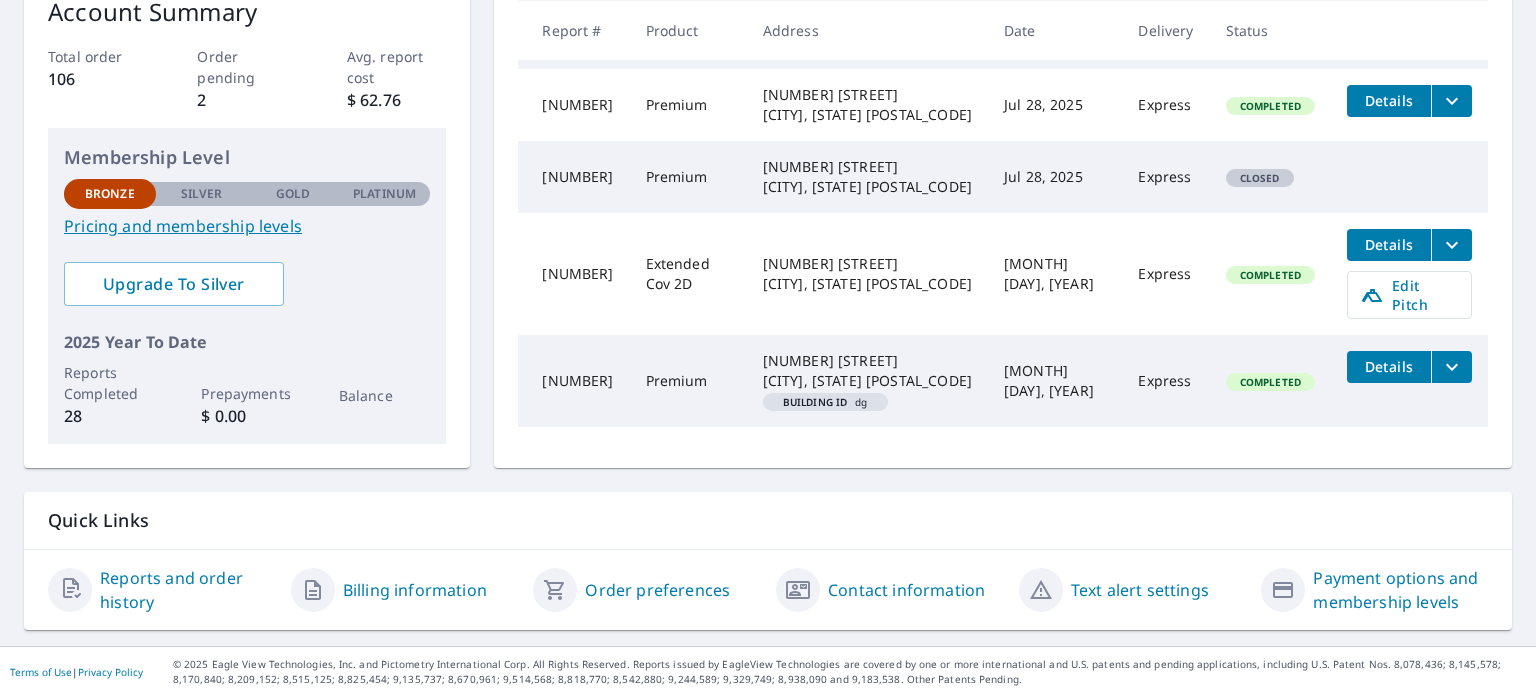 click on "Contact information" at bounding box center (906, 590) 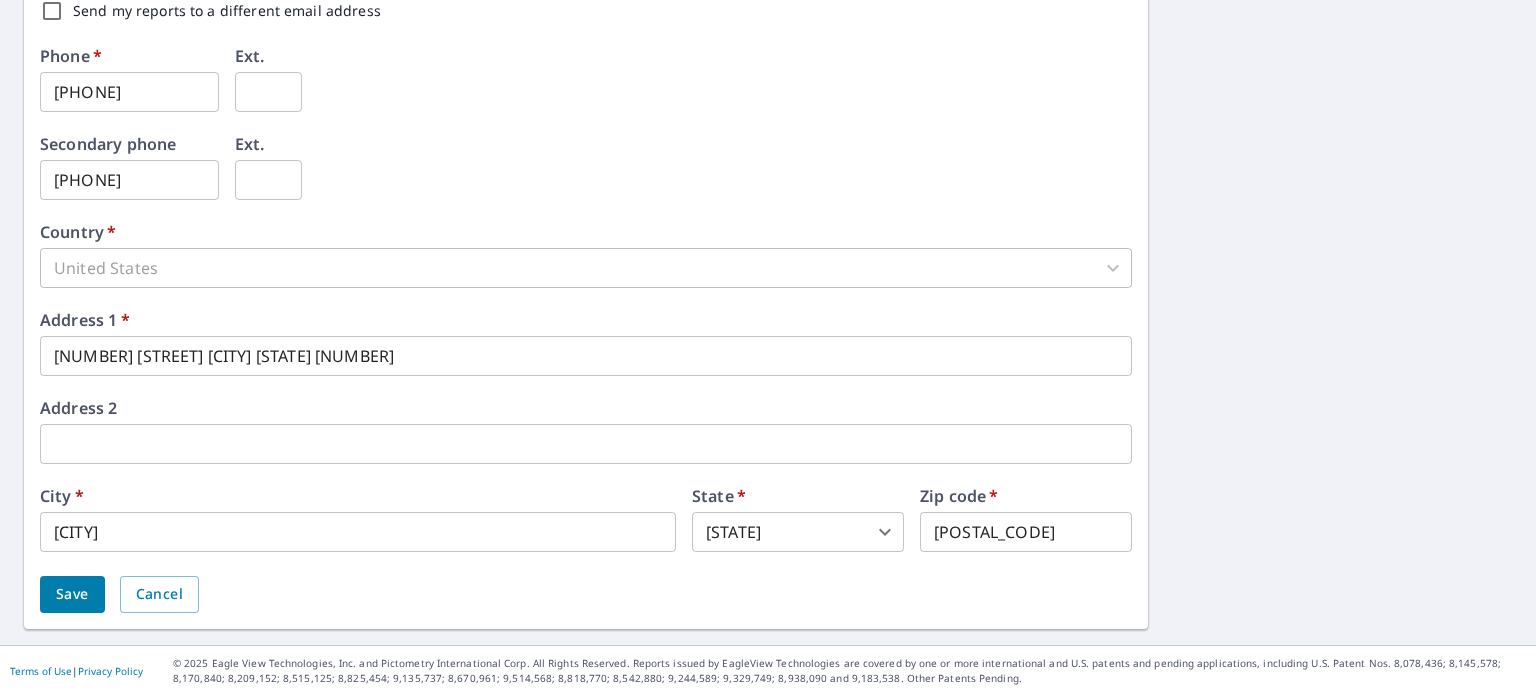 scroll, scrollTop: 0, scrollLeft: 0, axis: both 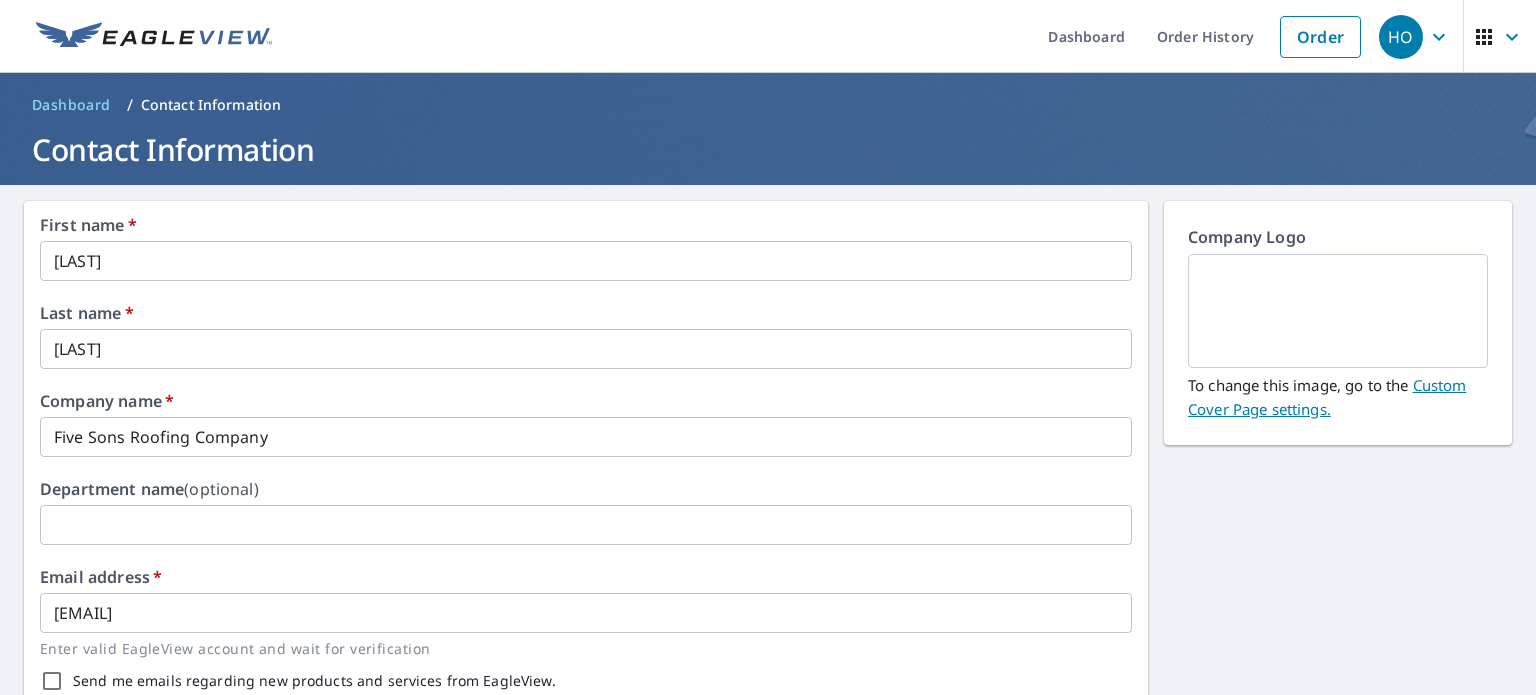 click on "Contact Information" at bounding box center (211, 105) 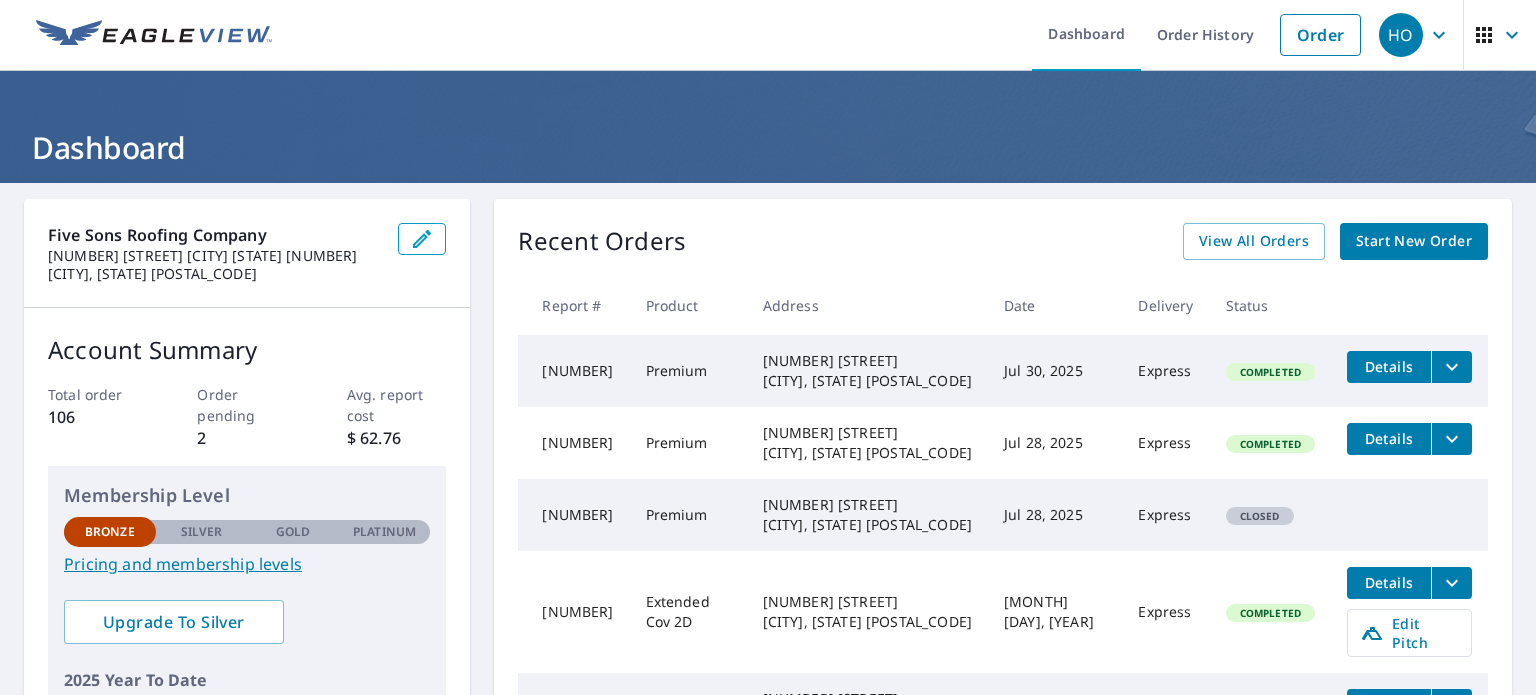 scroll, scrollTop: 0, scrollLeft: 0, axis: both 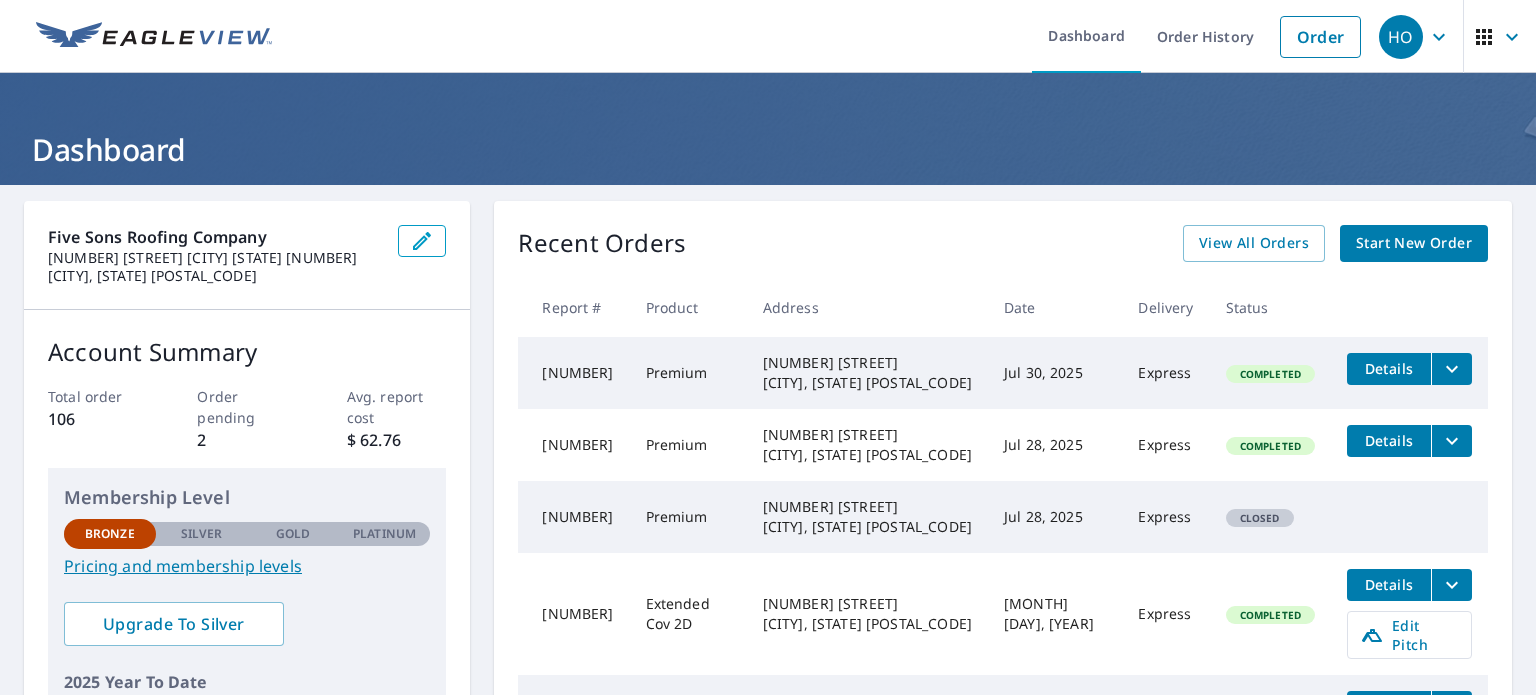 click on "HO" at bounding box center [1401, 37] 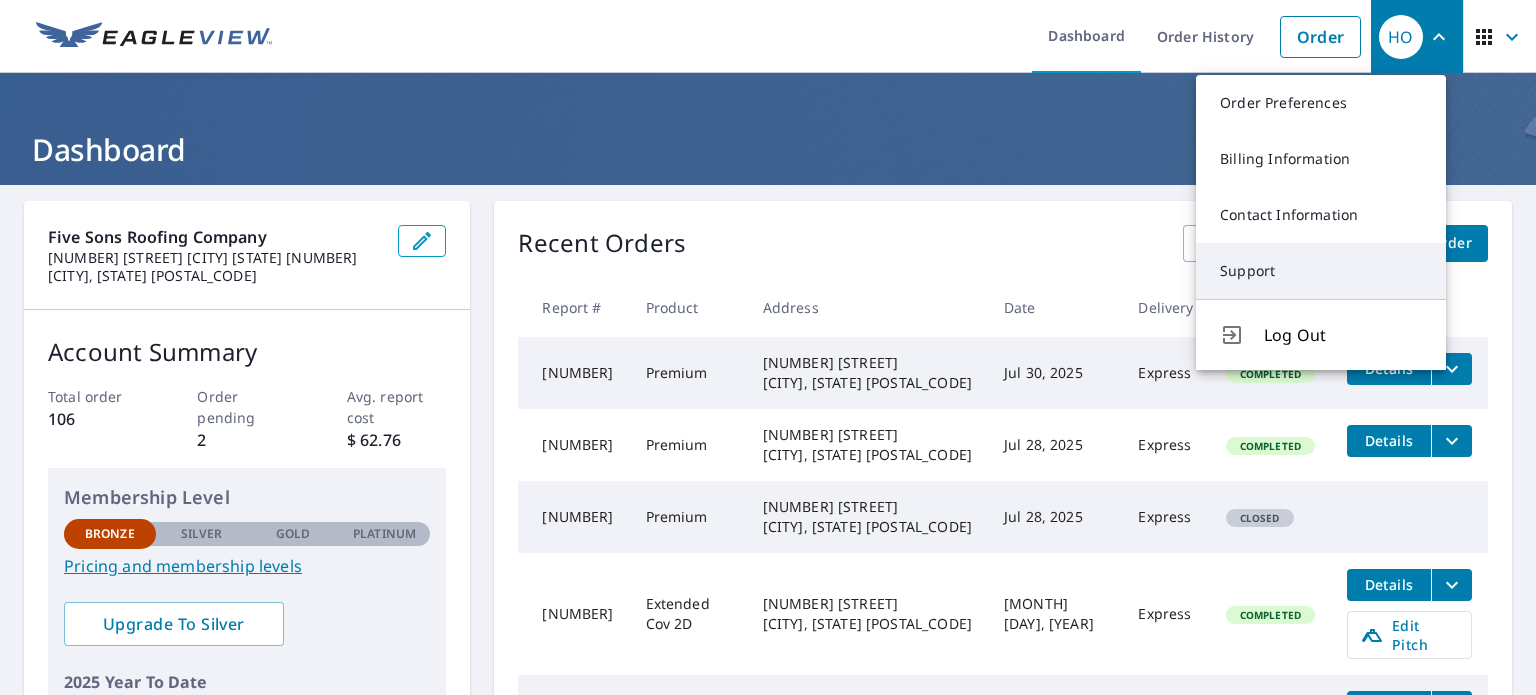 click on "Support" at bounding box center (1321, 271) 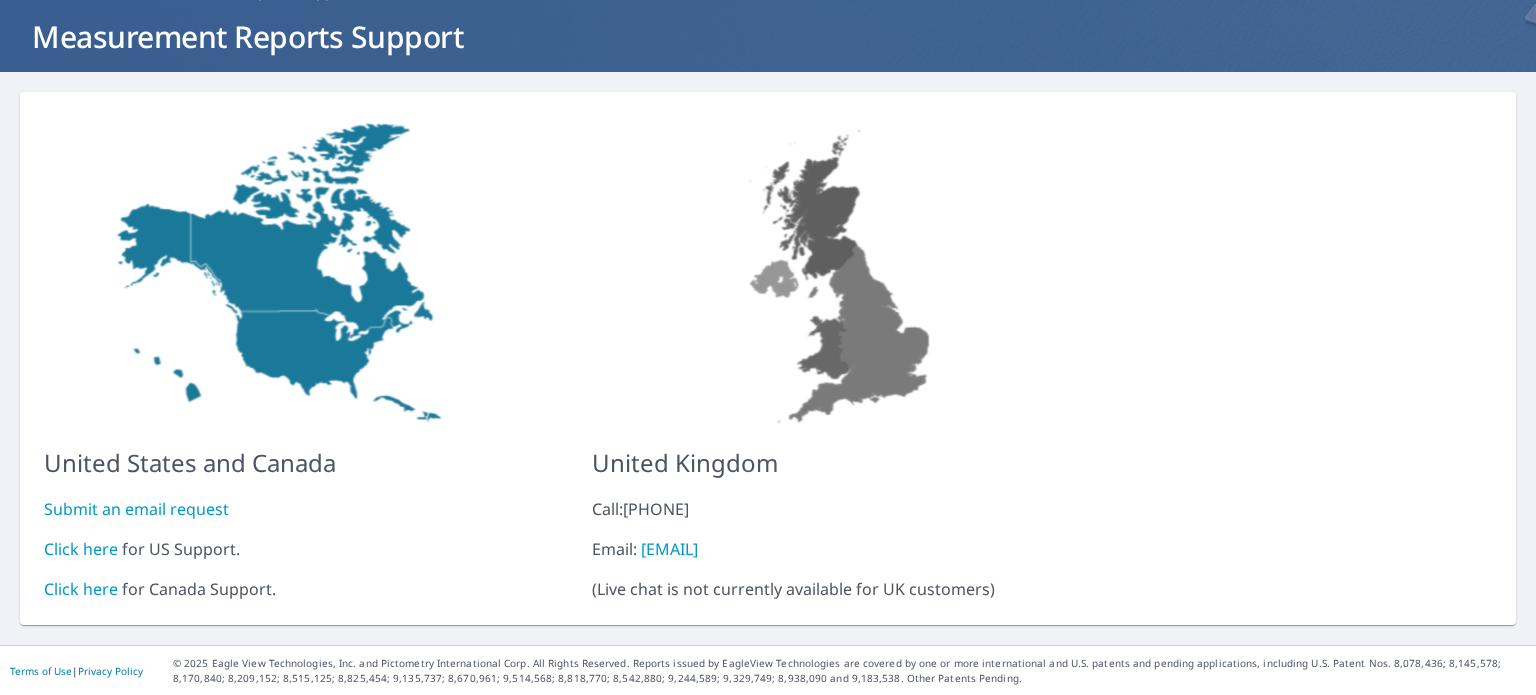 scroll, scrollTop: 0, scrollLeft: 0, axis: both 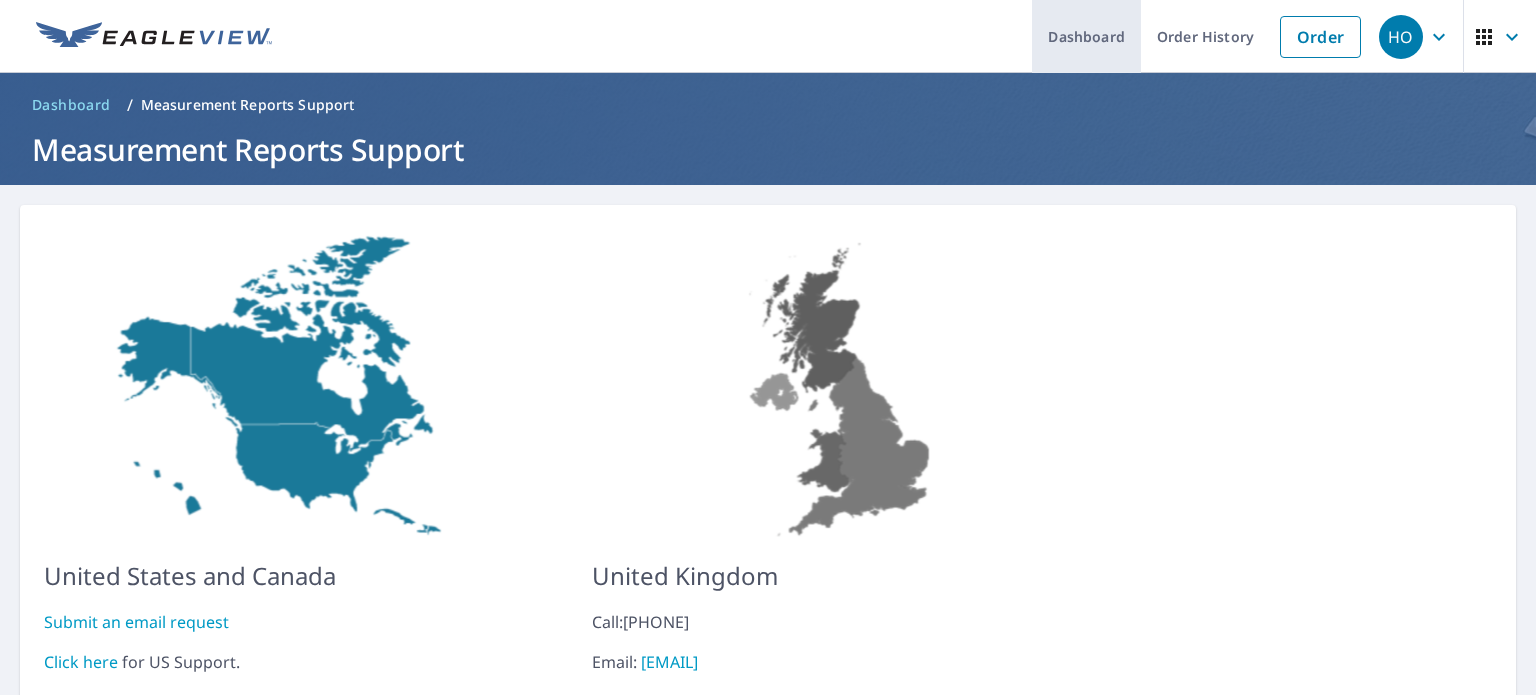 click on "Dashboard" at bounding box center [1086, 36] 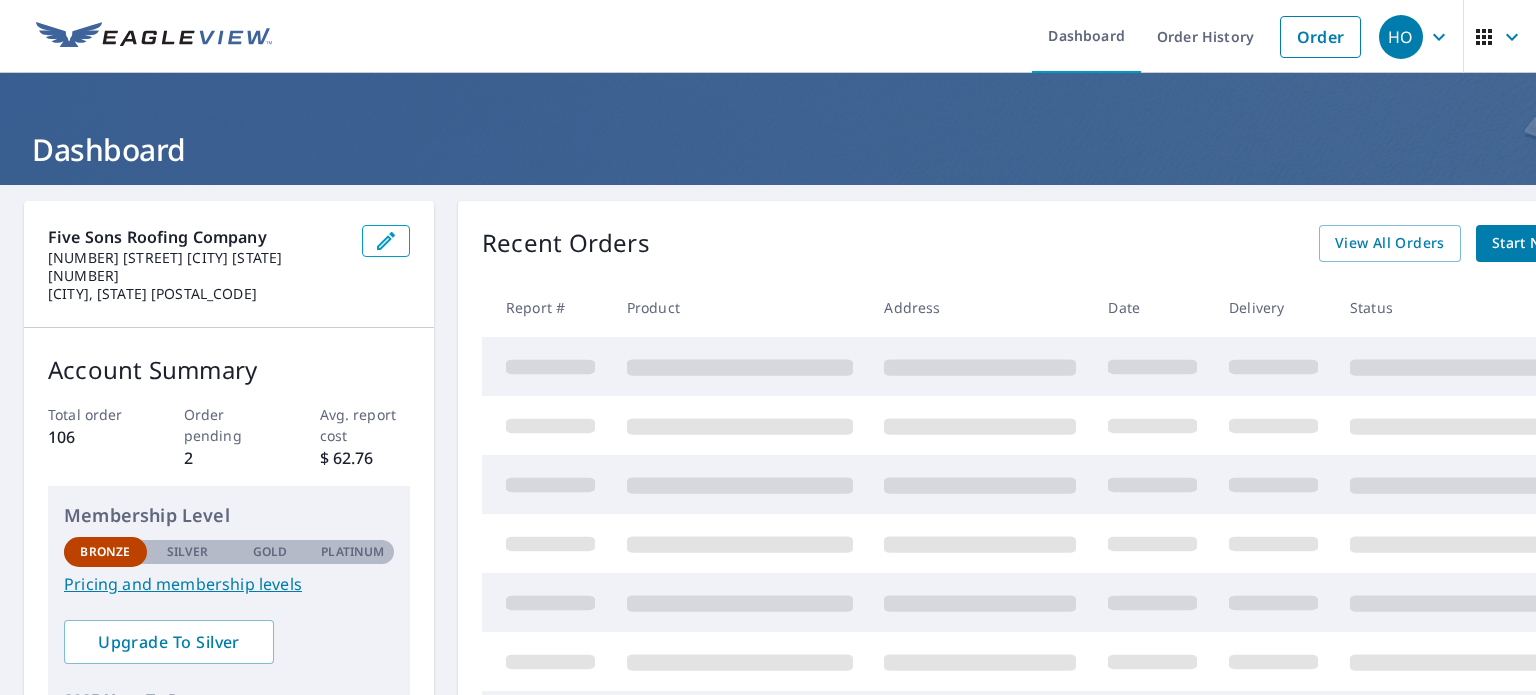 scroll, scrollTop: 500, scrollLeft: 0, axis: vertical 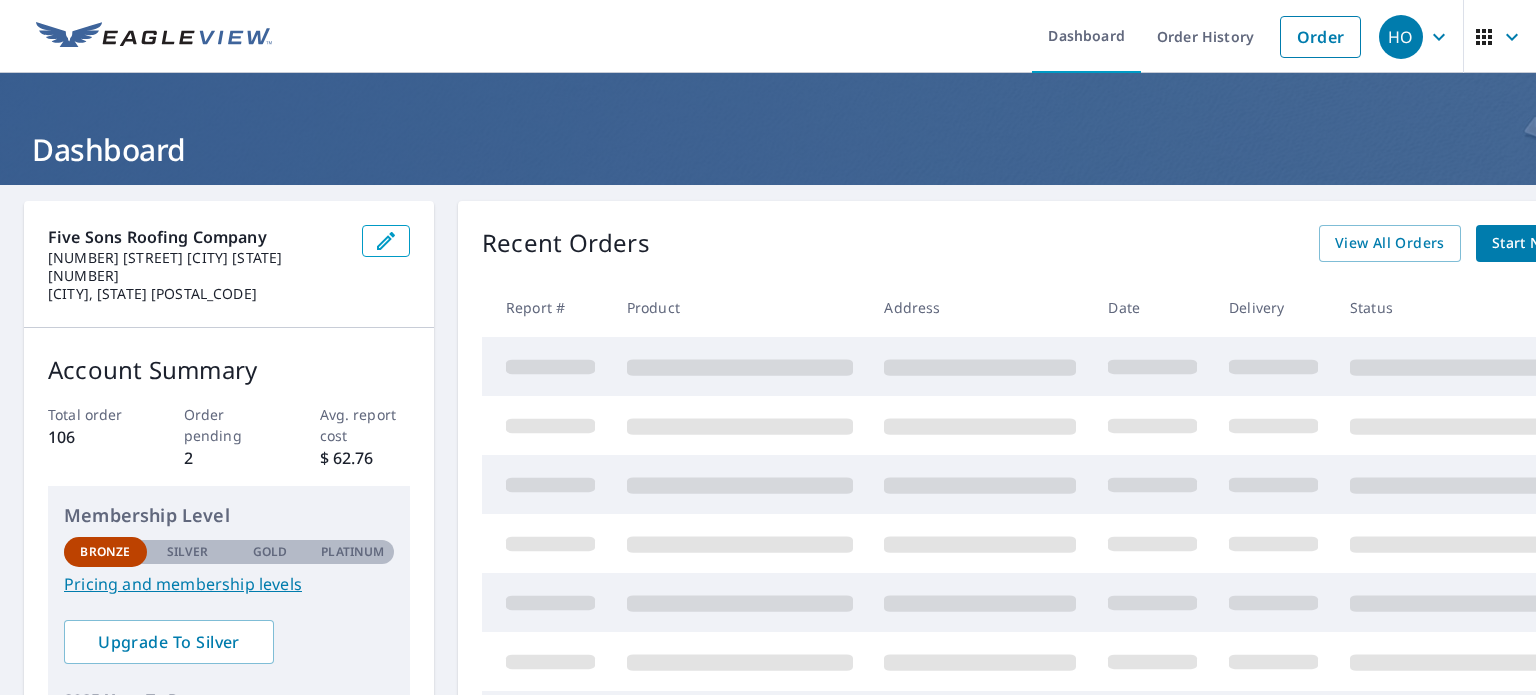 click 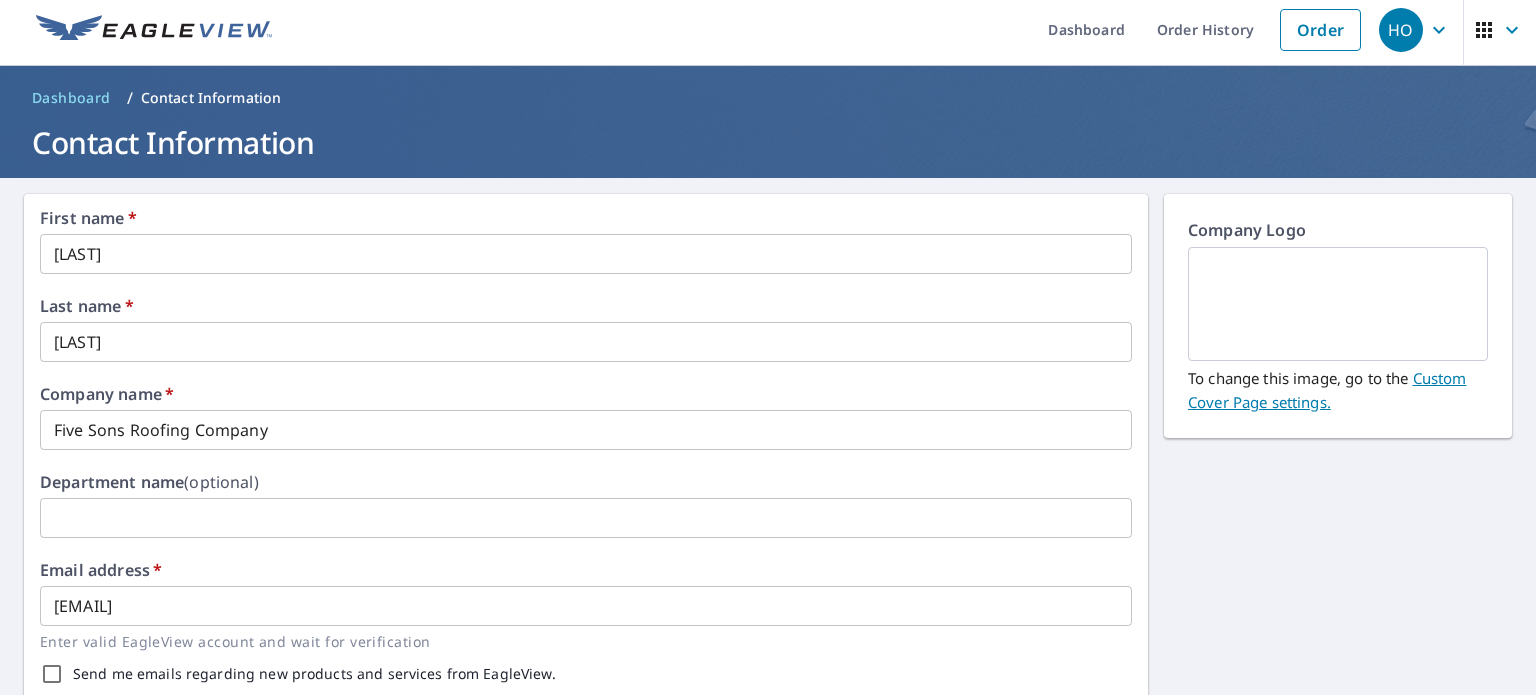 scroll, scrollTop: 0, scrollLeft: 0, axis: both 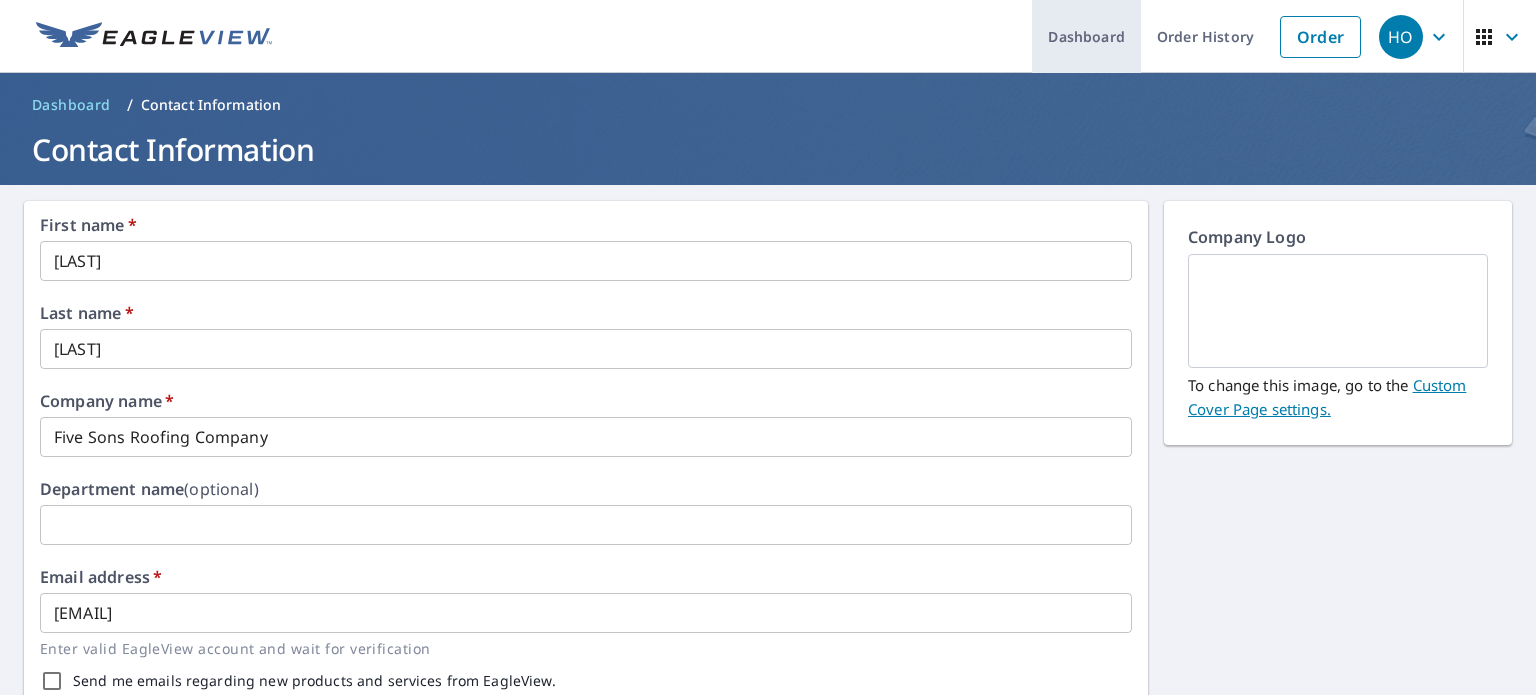 click on "Dashboard" at bounding box center [1086, 36] 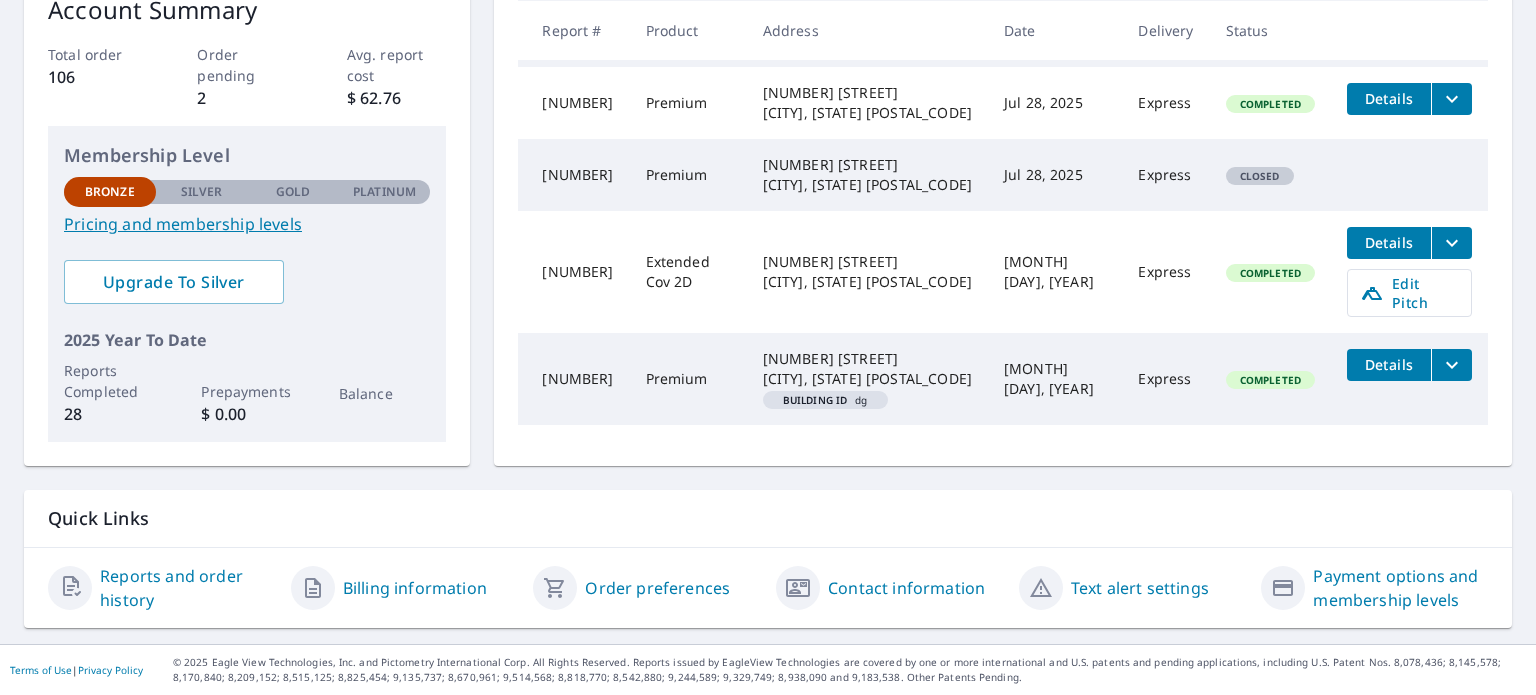scroll, scrollTop: 340, scrollLeft: 0, axis: vertical 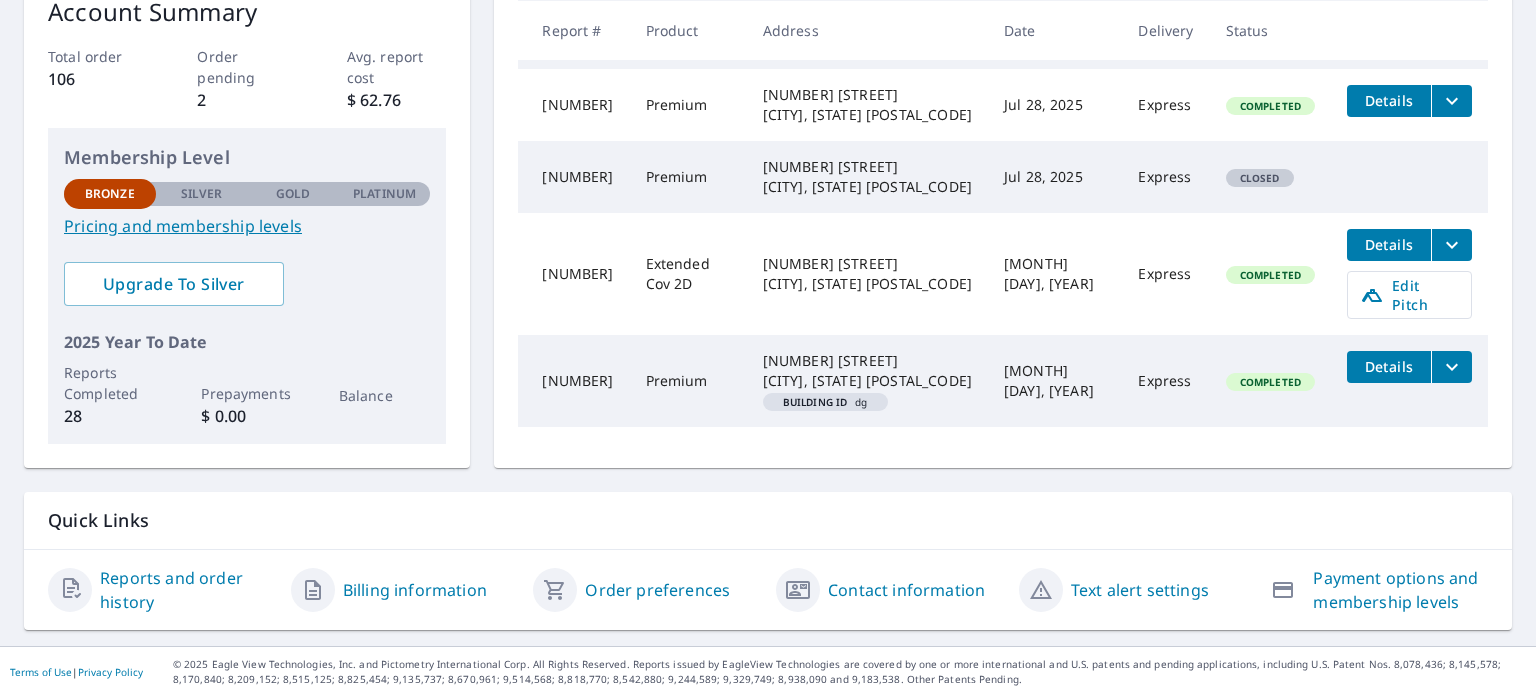 click at bounding box center [1283, 590] 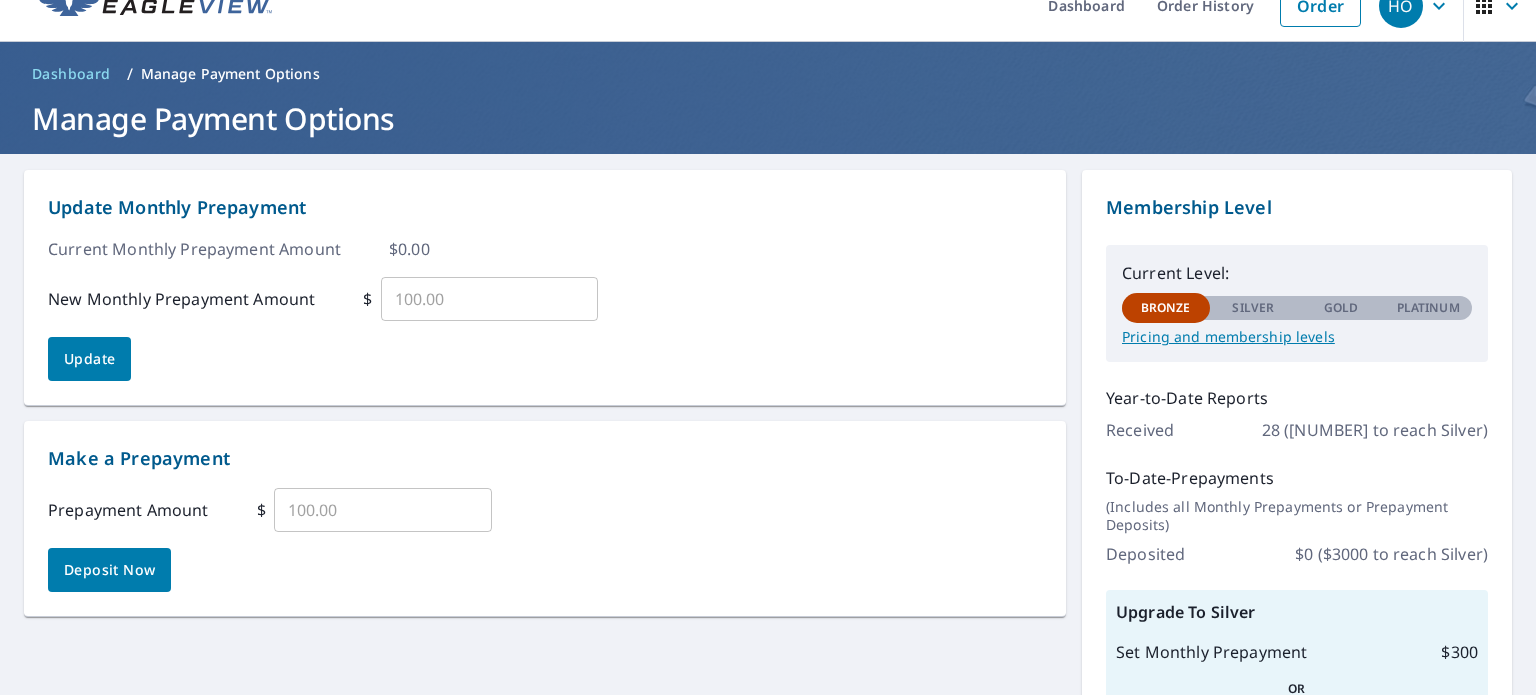 scroll, scrollTop: 0, scrollLeft: 0, axis: both 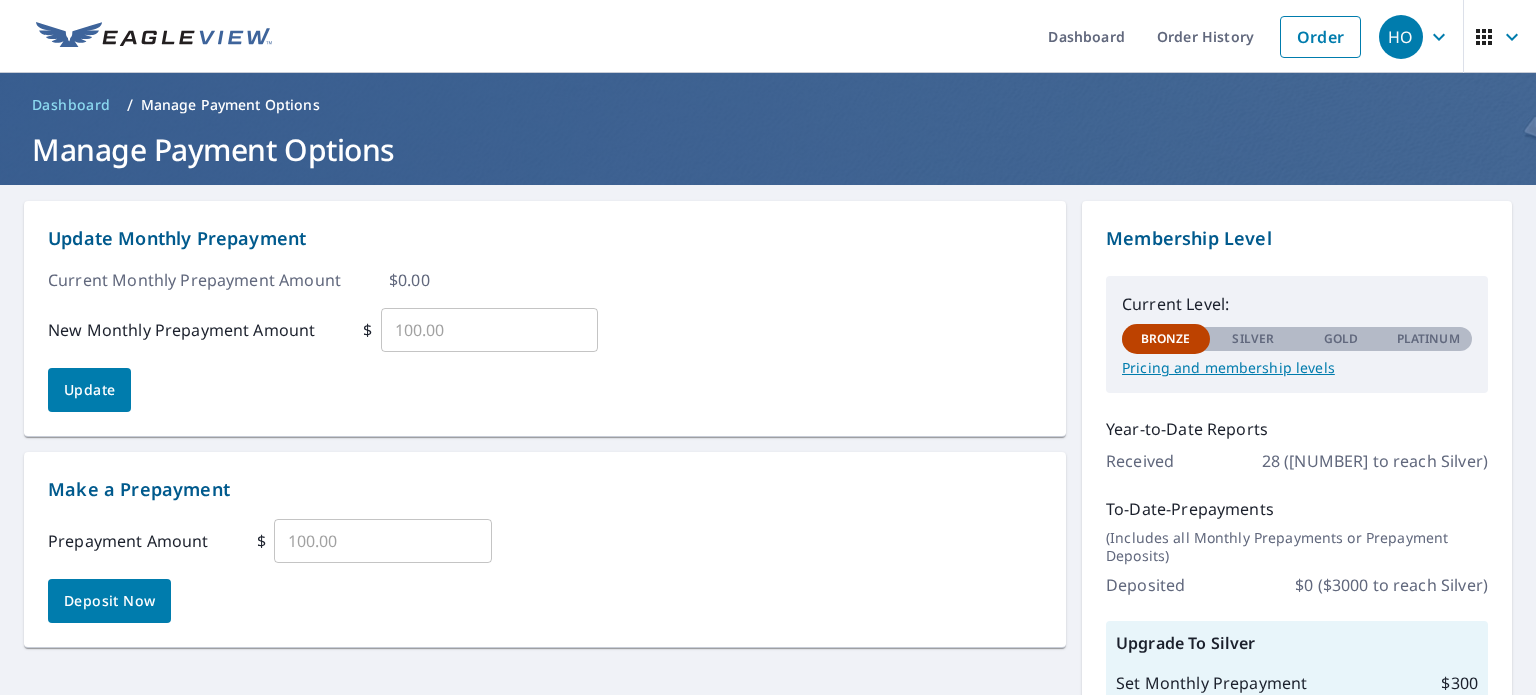 click on "Deposit Now" at bounding box center [109, 601] 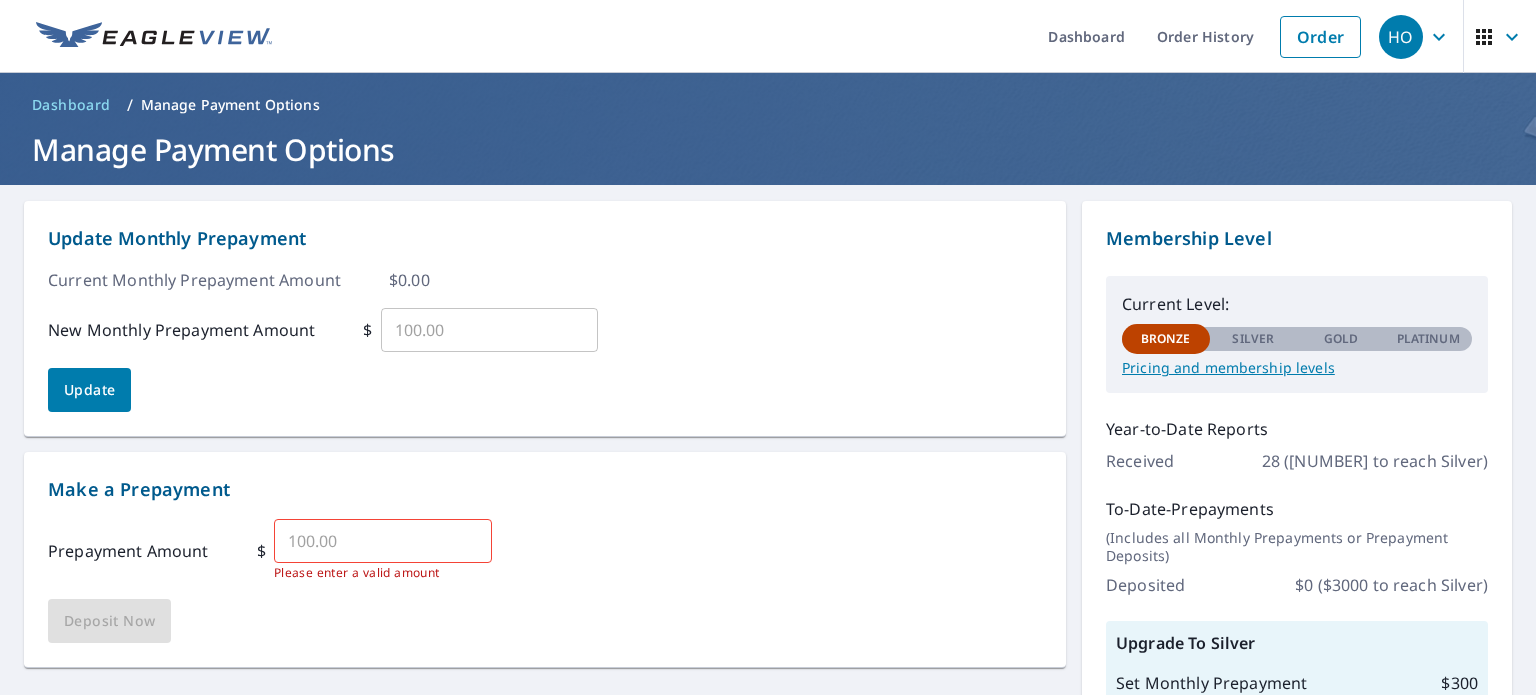 scroll, scrollTop: 174, scrollLeft: 0, axis: vertical 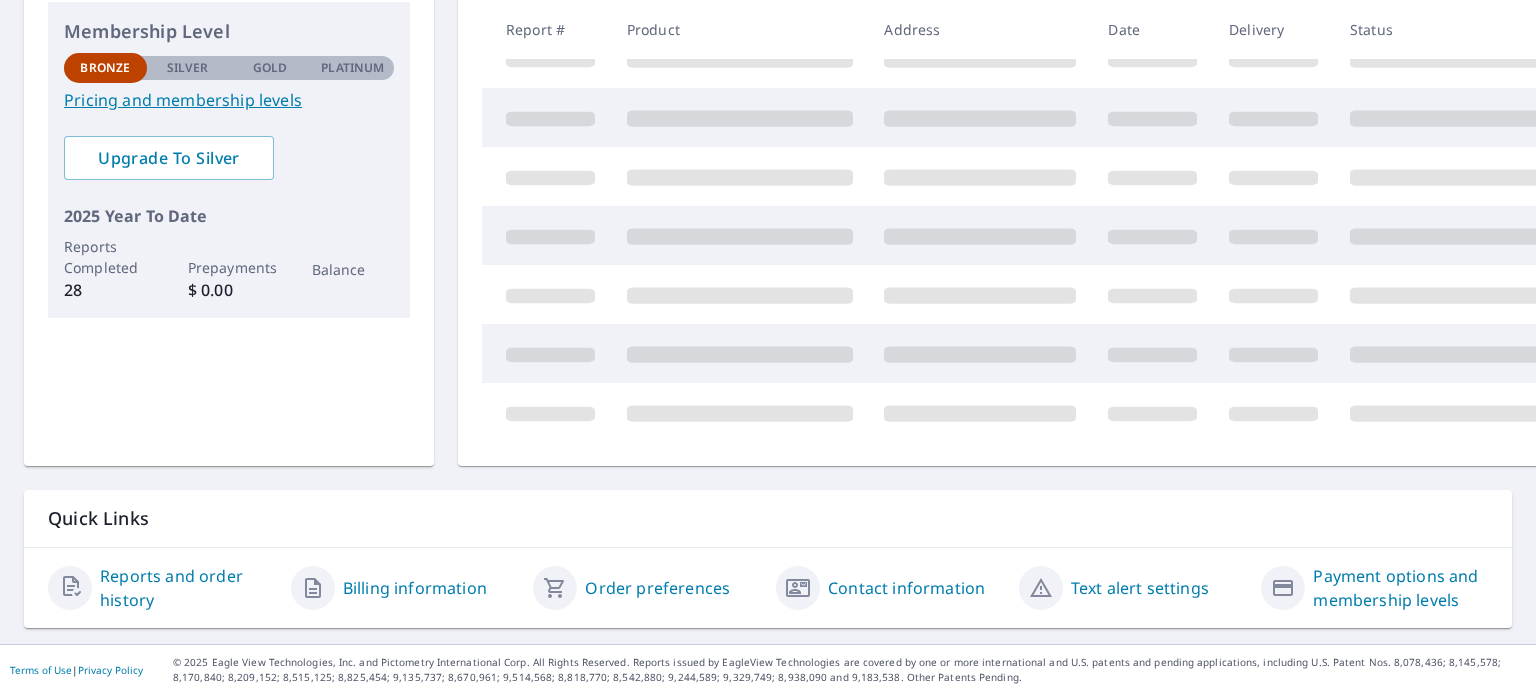 click on "Reports and order history" at bounding box center (187, 588) 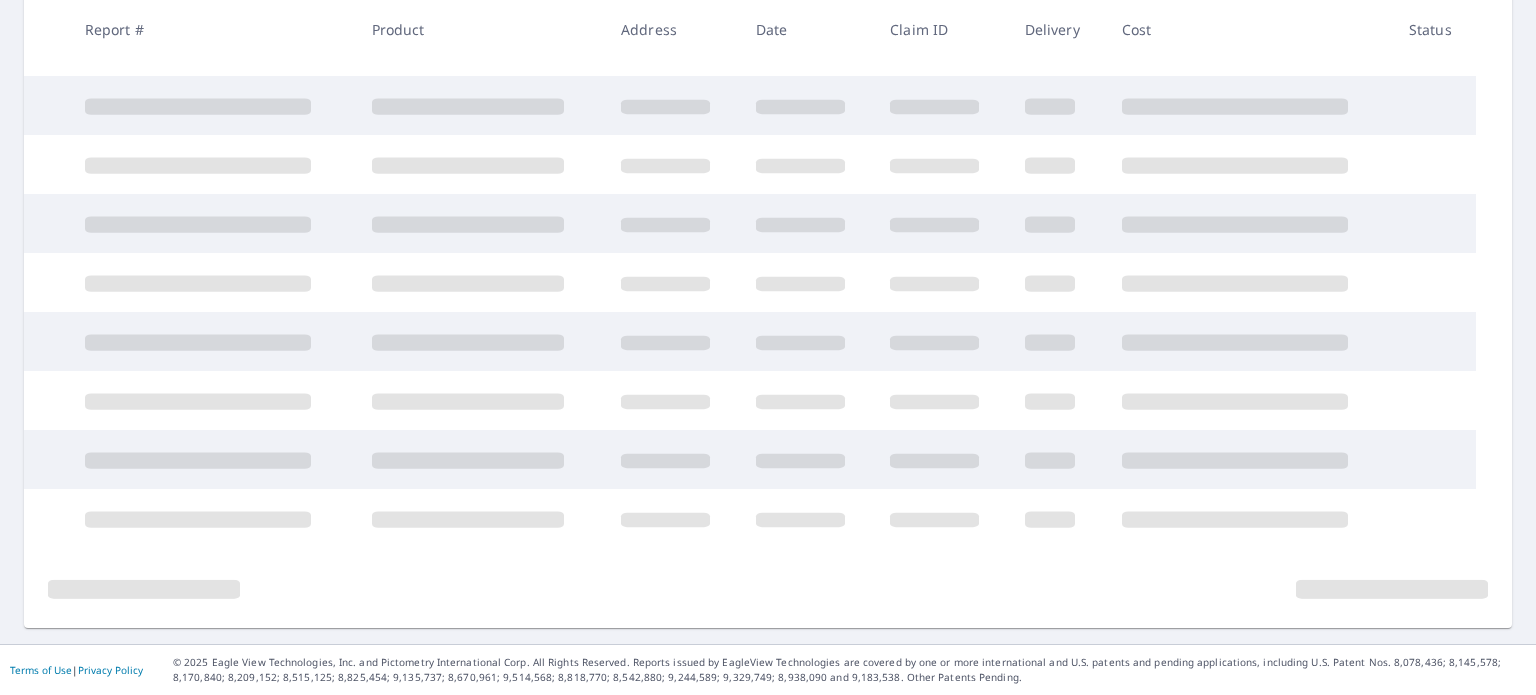 scroll, scrollTop: 462, scrollLeft: 0, axis: vertical 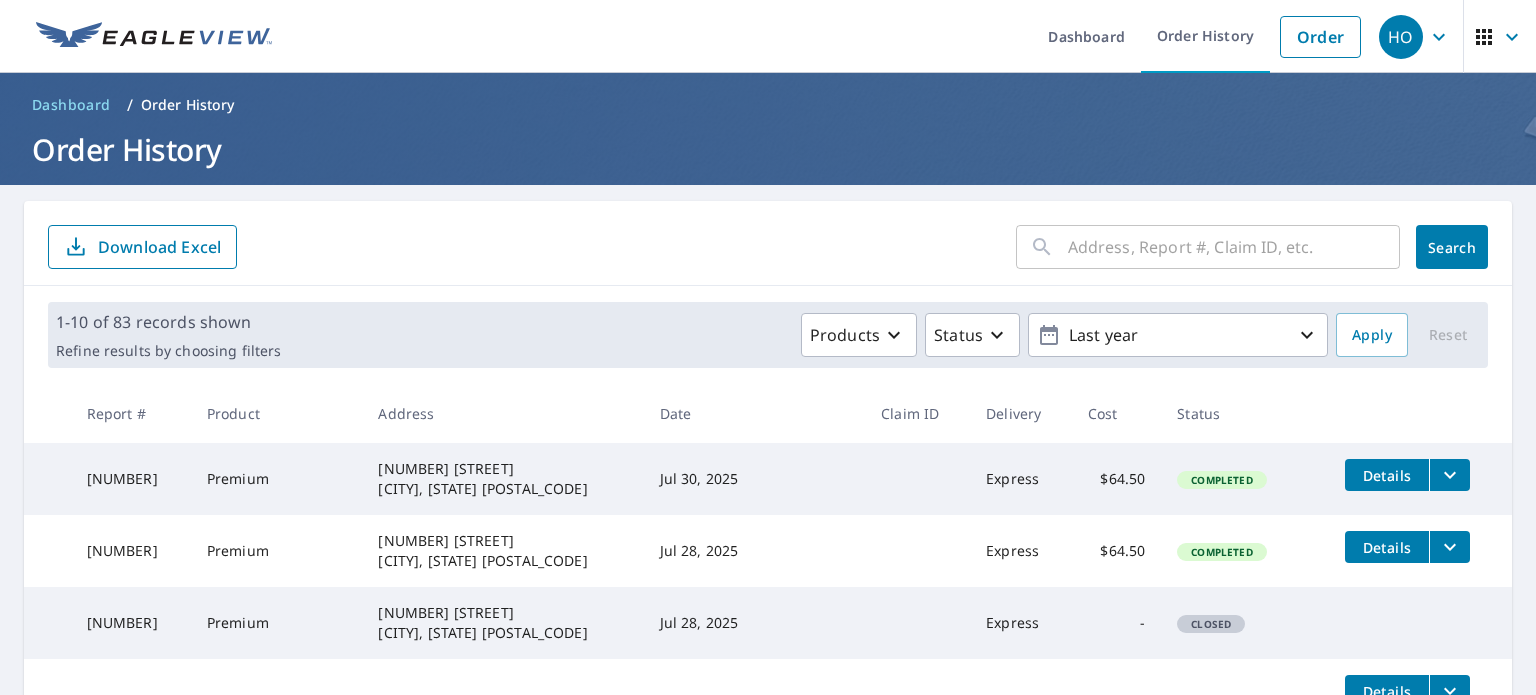click on "HO" at bounding box center [1401, 37] 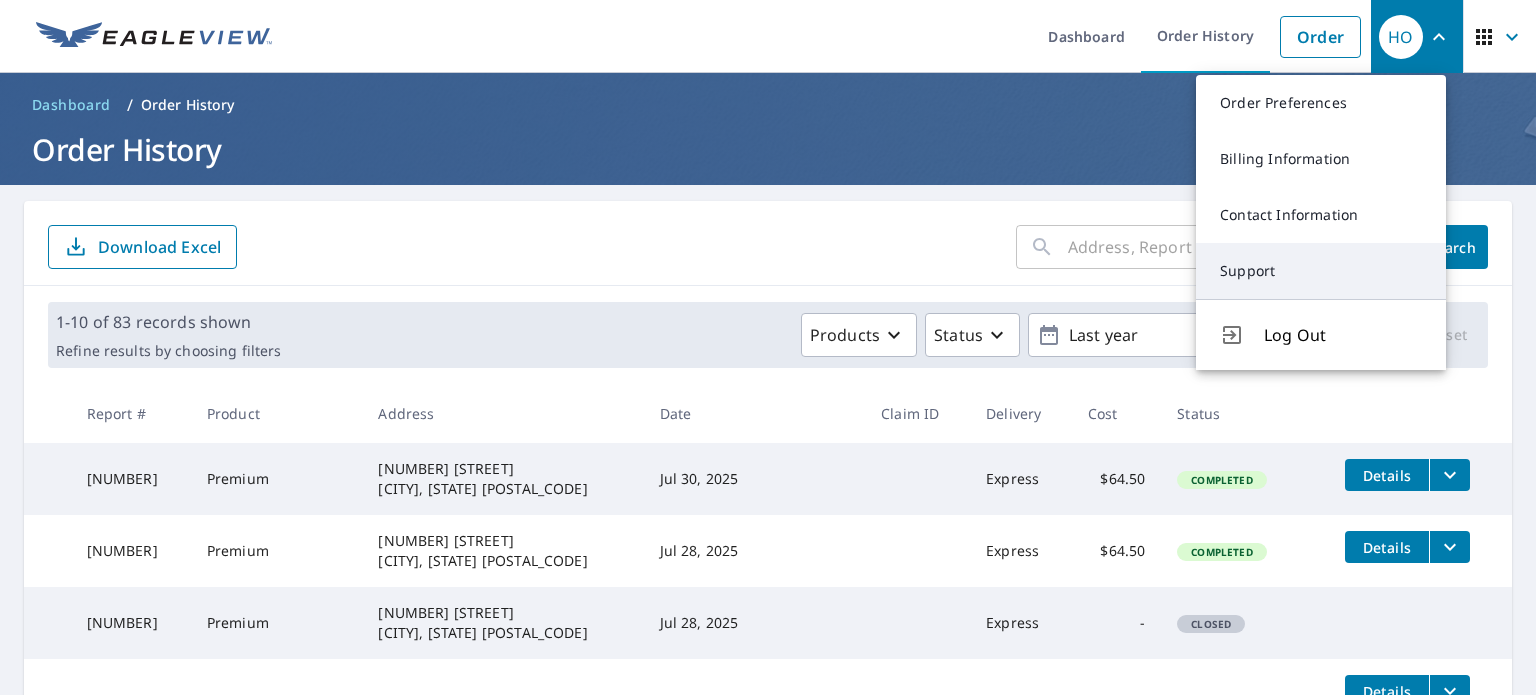 click on "Support" at bounding box center [1321, 271] 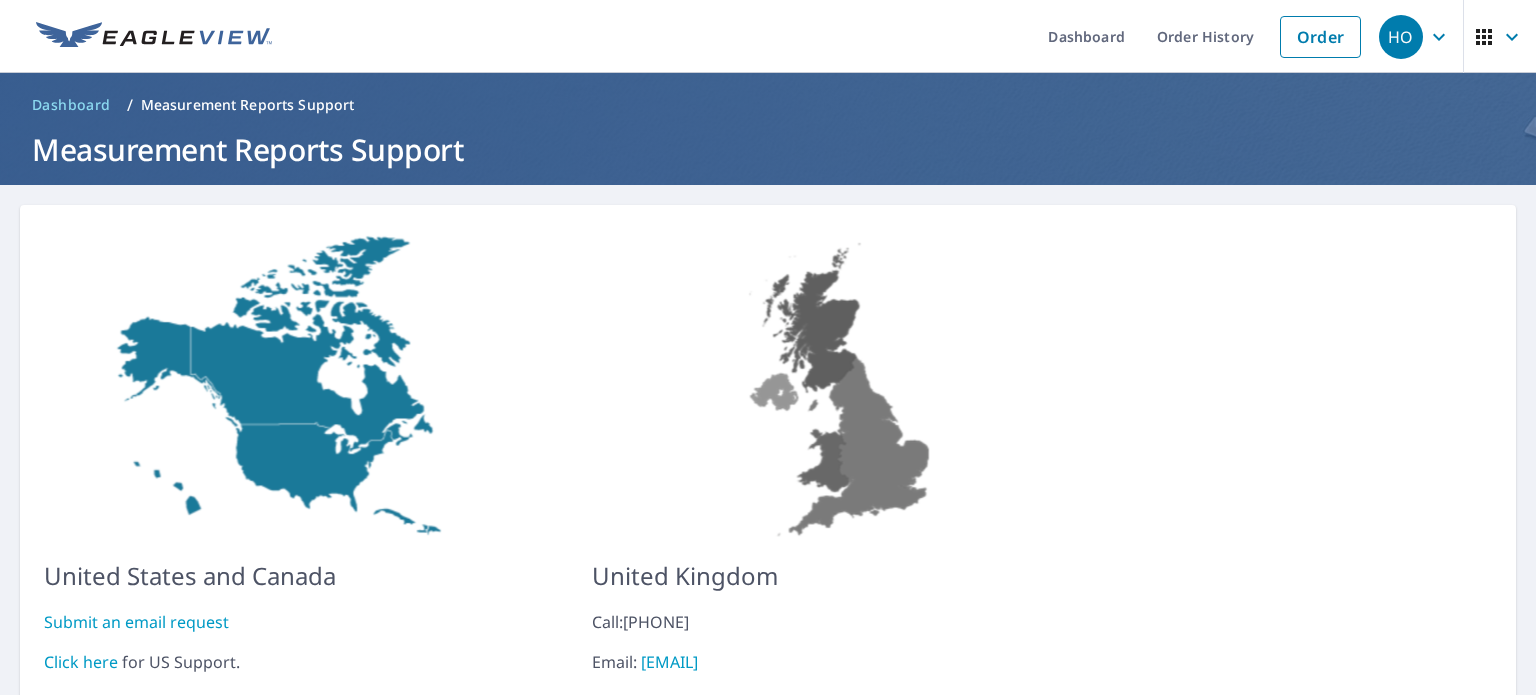 click on "HO" at bounding box center [1401, 37] 